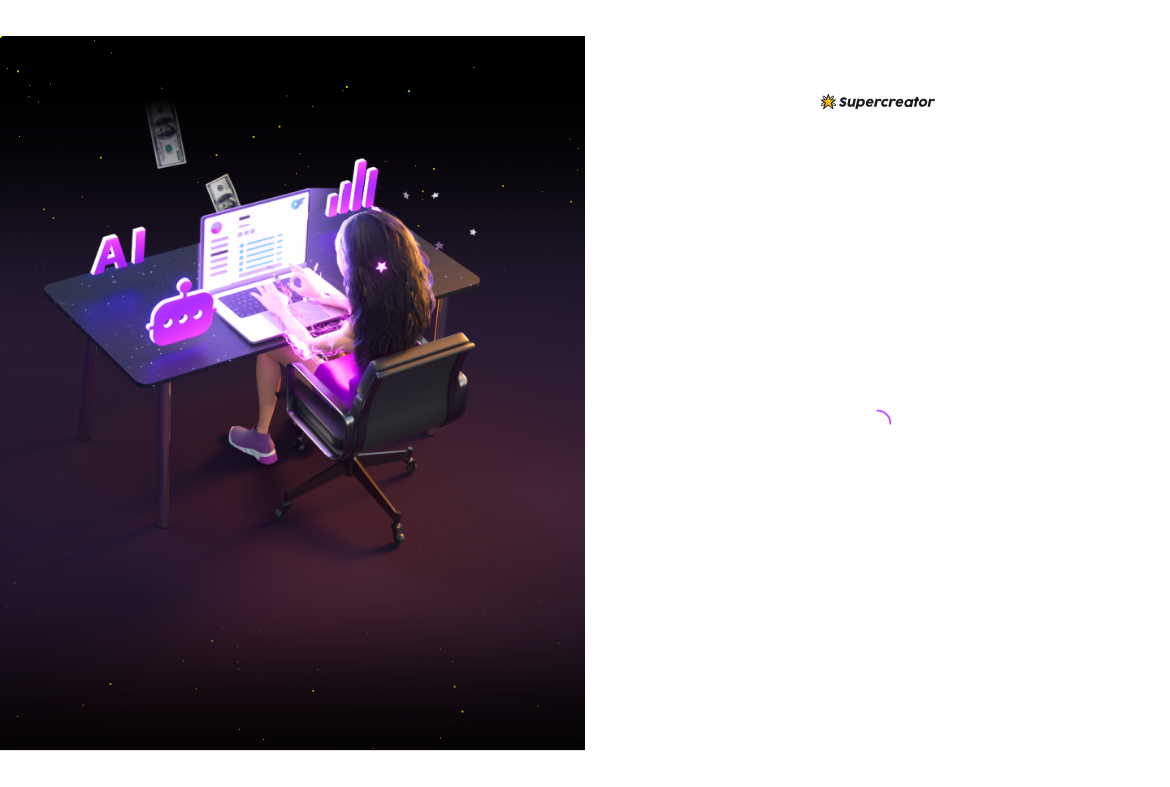 scroll, scrollTop: 0, scrollLeft: 0, axis: both 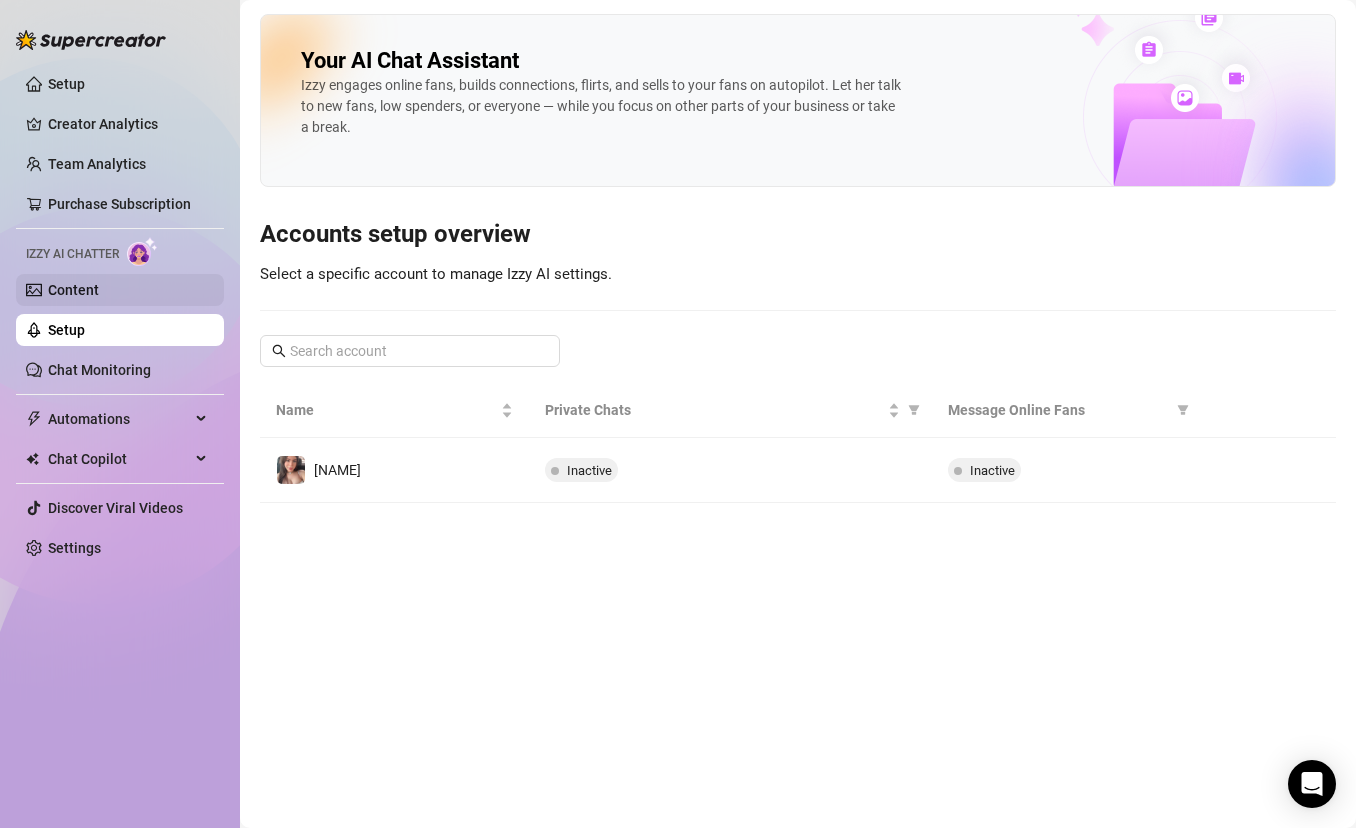 click on "Content" at bounding box center (73, 290) 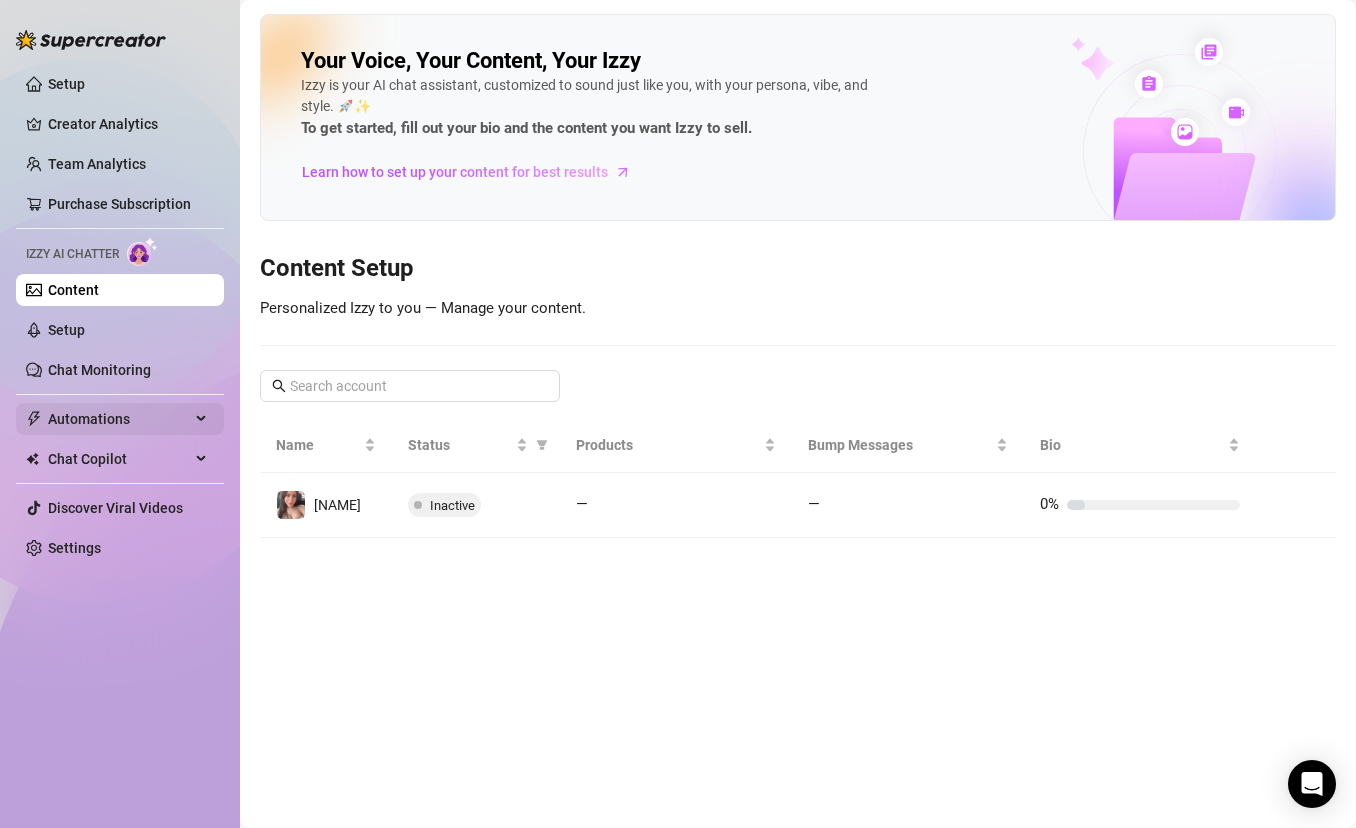 click on "Automations" at bounding box center [119, 419] 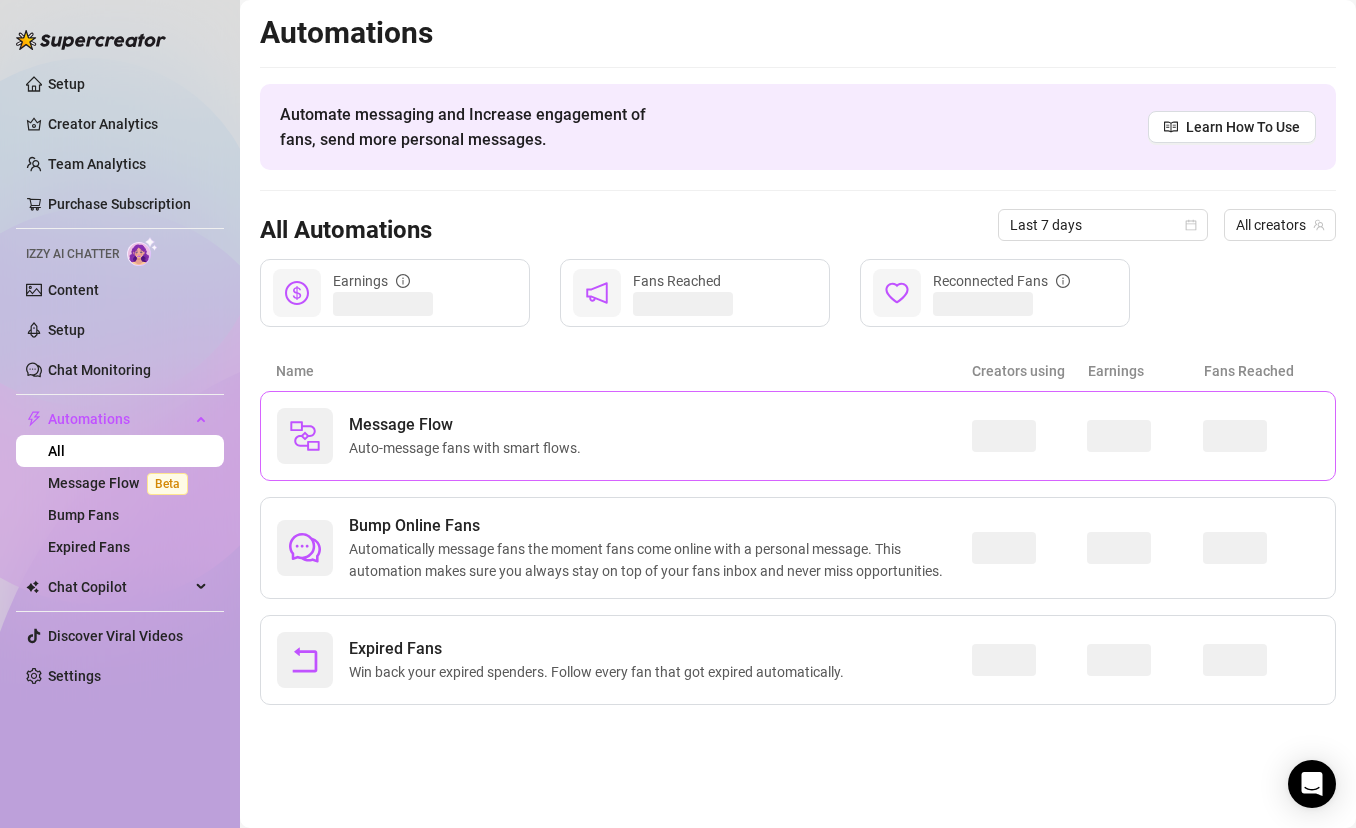 click on "Message Flow" at bounding box center (469, 425) 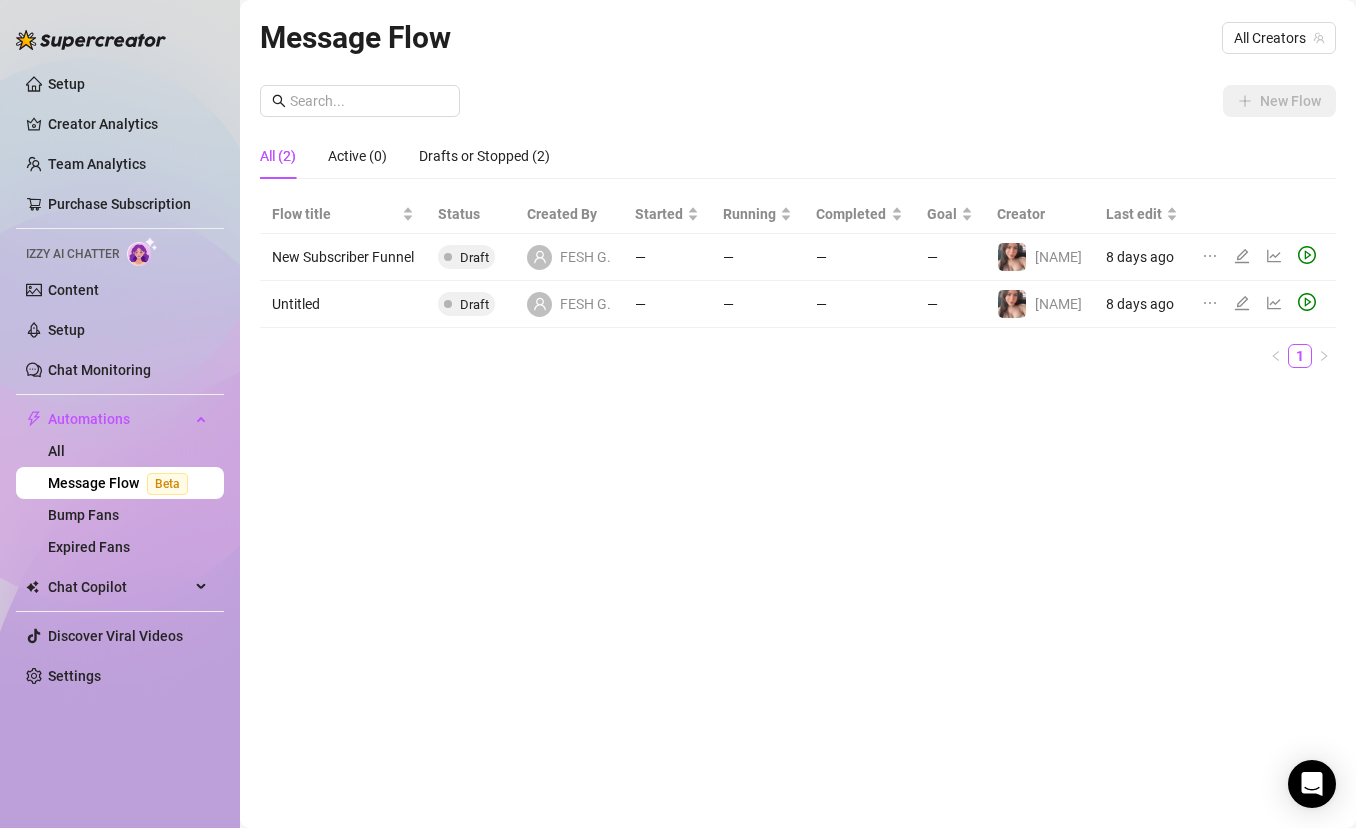 click on "New Subscriber Funnel" at bounding box center (343, 257) 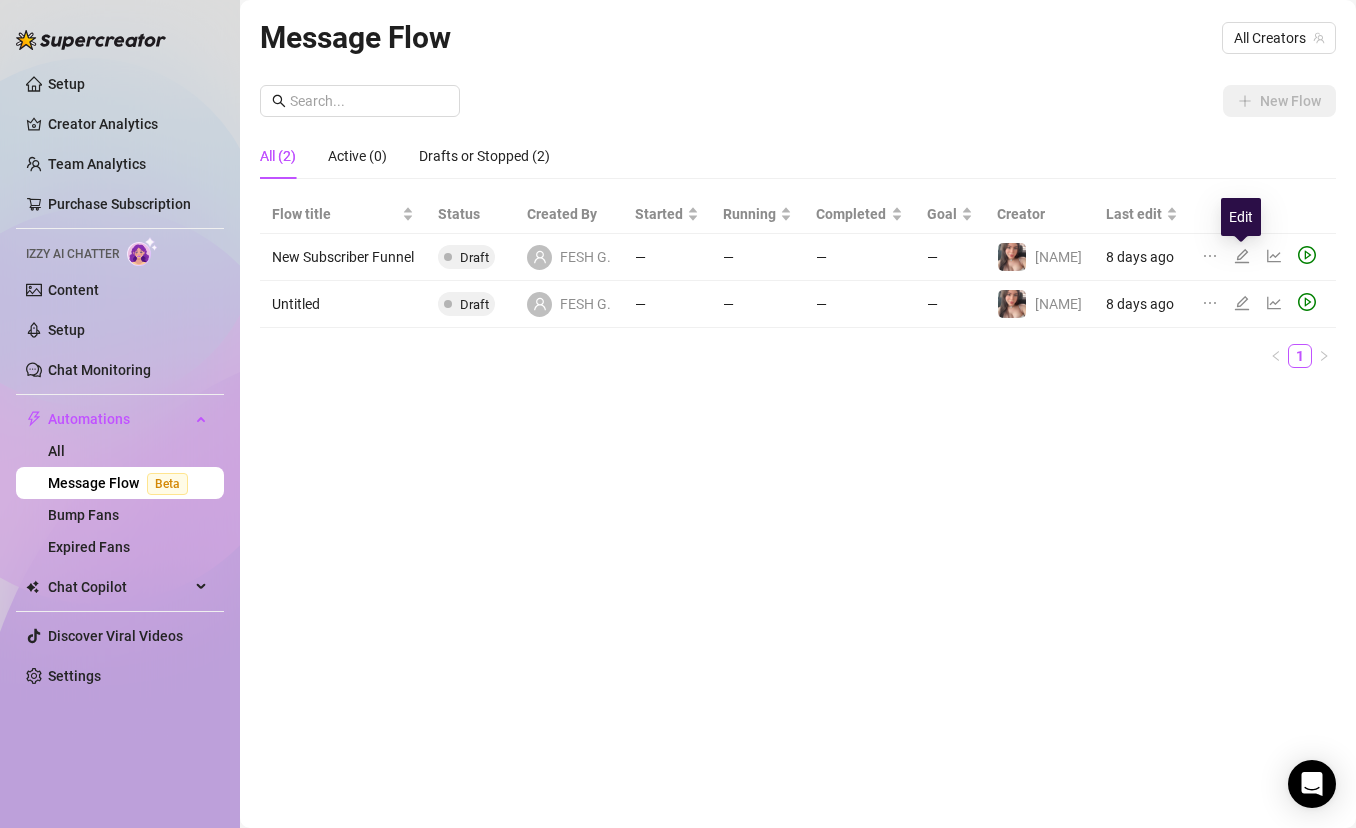 click 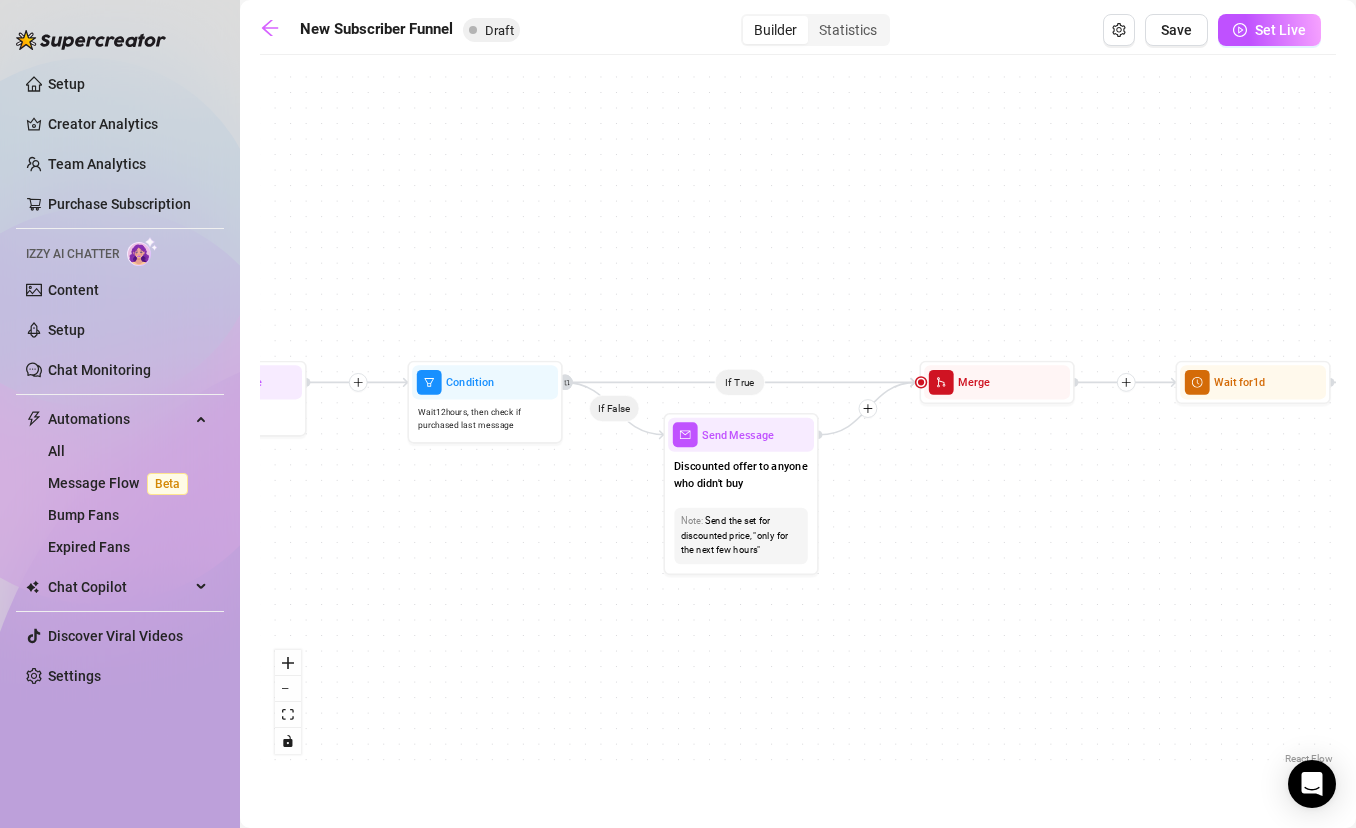 drag, startPoint x: 598, startPoint y: 408, endPoint x: 901, endPoint y: 344, distance: 309.68533 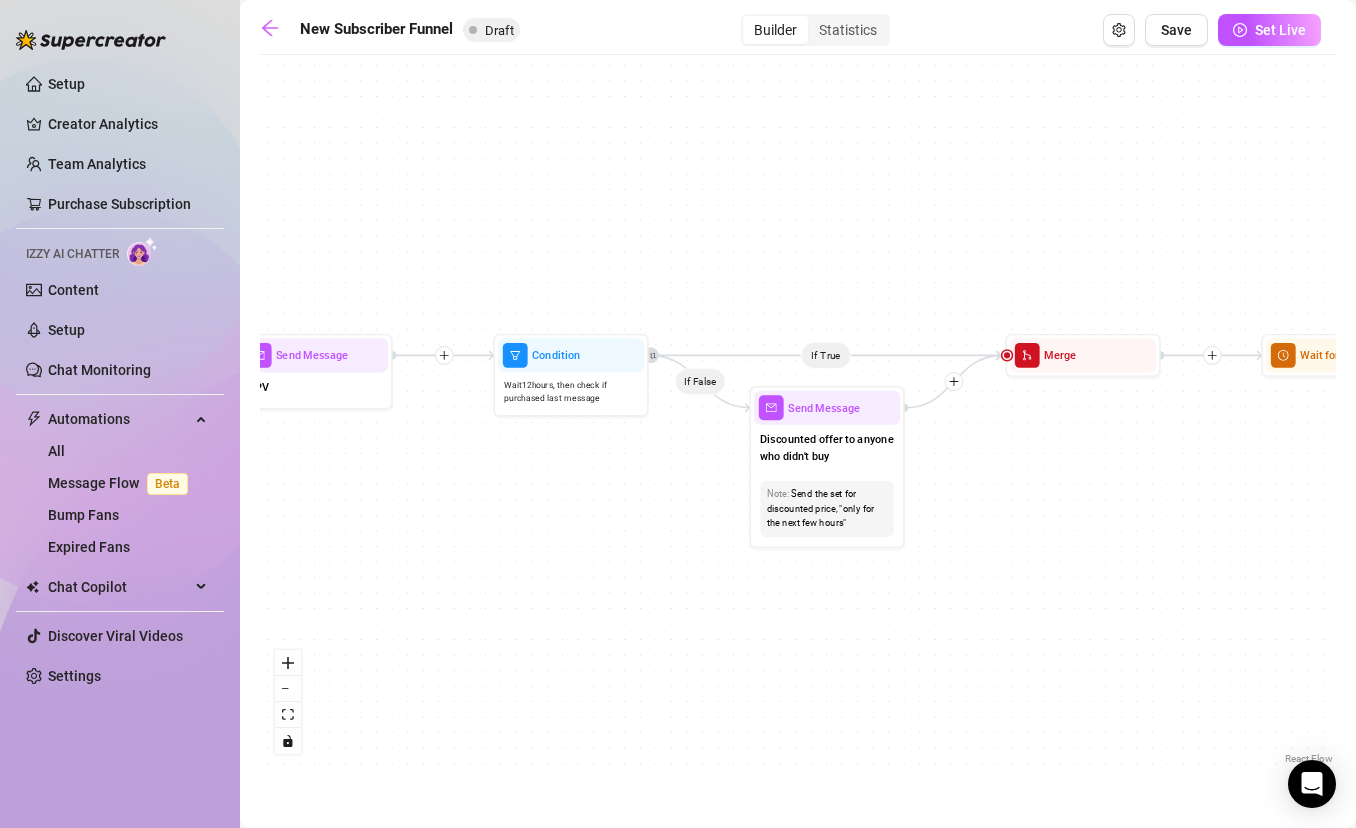 drag, startPoint x: 534, startPoint y: 592, endPoint x: 1121, endPoint y: 564, distance: 587.6674 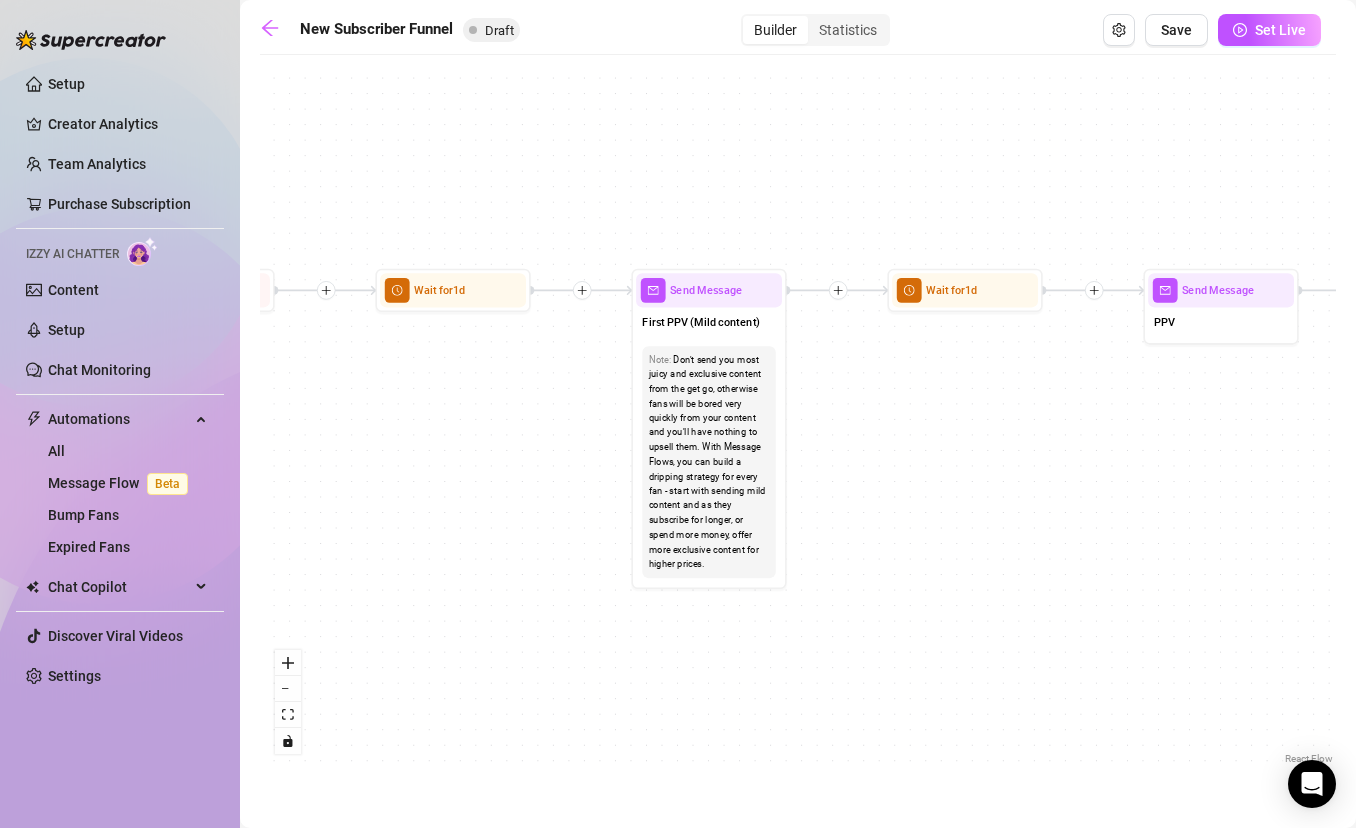 drag, startPoint x: 686, startPoint y: 558, endPoint x: 1067, endPoint y: 508, distance: 384.26685 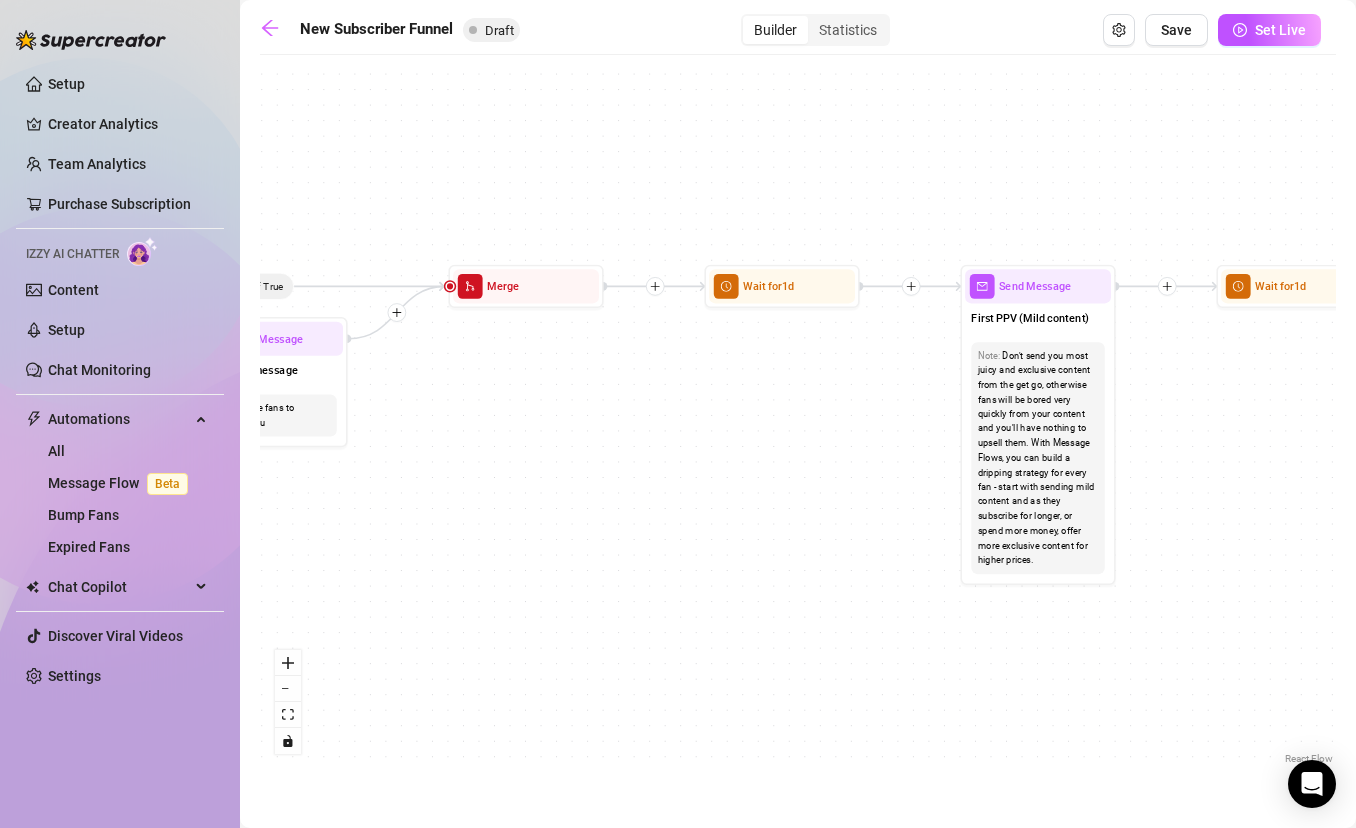 drag, startPoint x: 550, startPoint y: 516, endPoint x: 1019, endPoint y: 555, distance: 470.61874 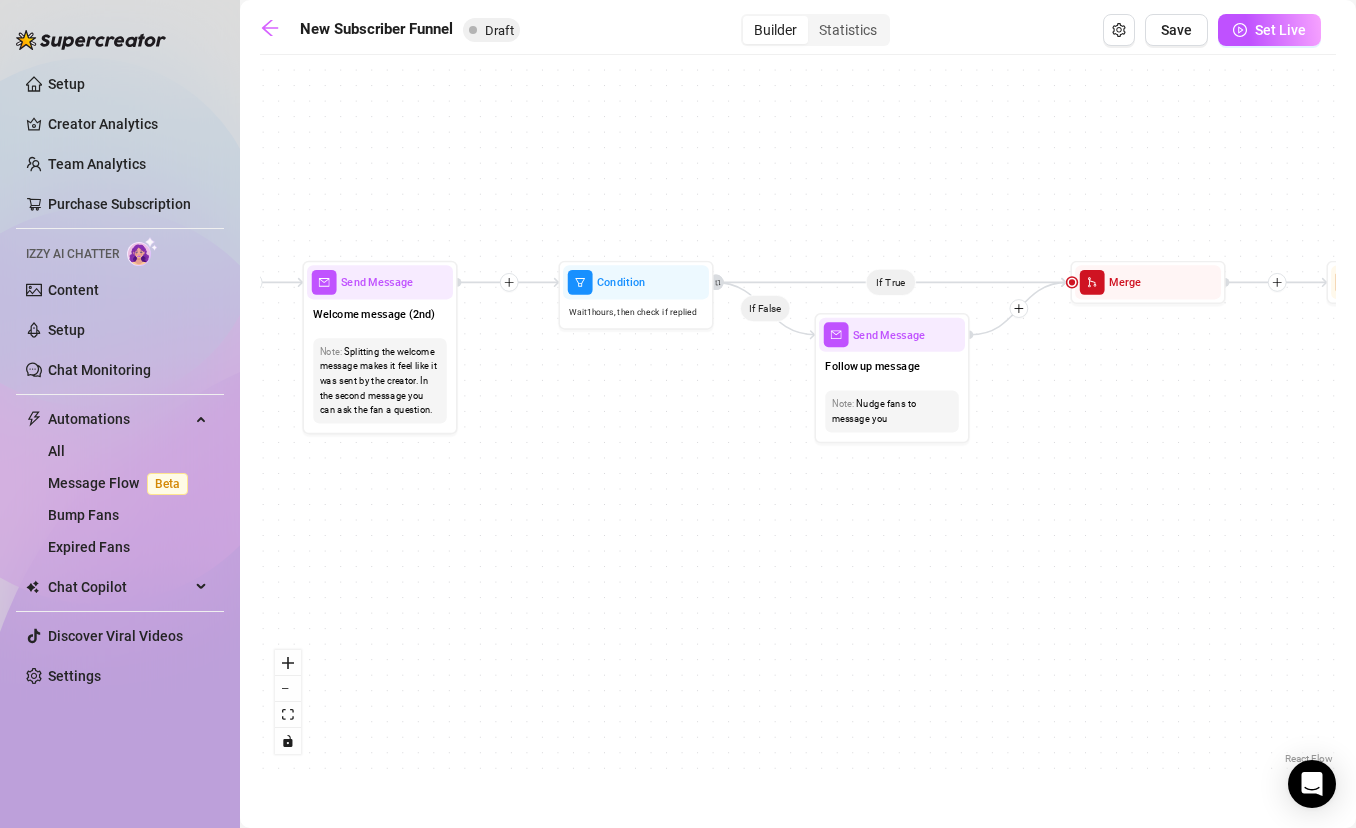 drag, startPoint x: 675, startPoint y: 525, endPoint x: 1244, endPoint y: 485, distance: 570.40424 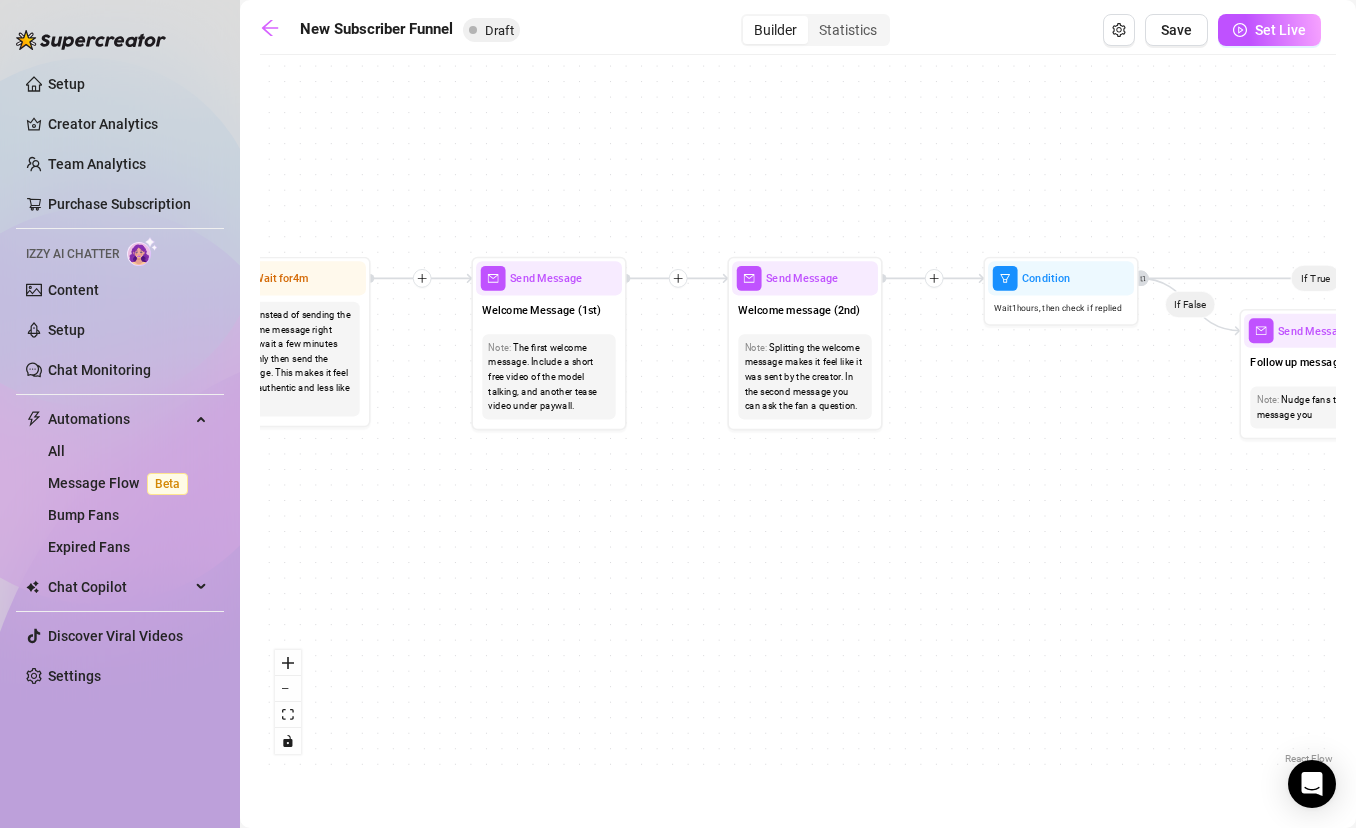 drag, startPoint x: 687, startPoint y: 466, endPoint x: 973, endPoint y: 465, distance: 286.00174 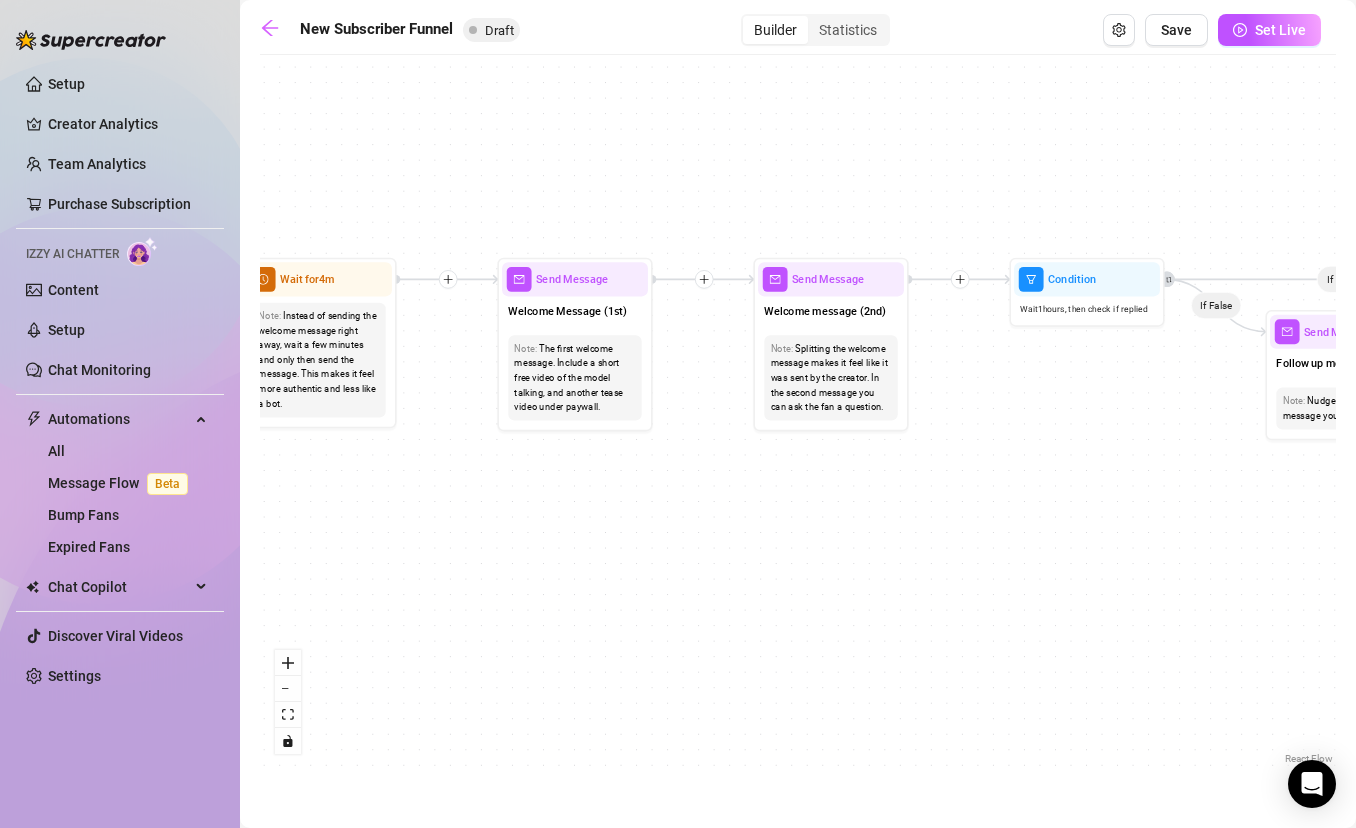 click on "If True If True If True If False If False If False If True If False Merge Merge Merge Send Message Regular set Send Message Exclusive set Condition Spent  above  $ 100 Note:     Send 2 different sets for spenders and low-spenders Wait for  1d  Send Message PPV Wait for  2d  Send Message PPV Wait for  1d  Send Message PPV Wait for  1d  Send Message PPV Wait for  1d  Send Message PPV Send Message Follow up Note: Create FOMO by saying you're about to delete the last PPV you sent Condition Wait  4  hours, then check if purchased last message Wait for  1d  Send Message PPV (part 2) Note: Split the message into 2 messages to make it look more authentic Send Message Follow up message Note: Nudge fans to message you Condition Wait  1  hours, then check if replied Send Message Discounted offer to anyone who didn't buy Note: Send the set for discounted price, "only for the next few hours" Condition Wait  12  hours, then check if purchased last message Starting Event New Subscriber Trigger Note: Wait for  4m Note: Note:" at bounding box center (798, 417) 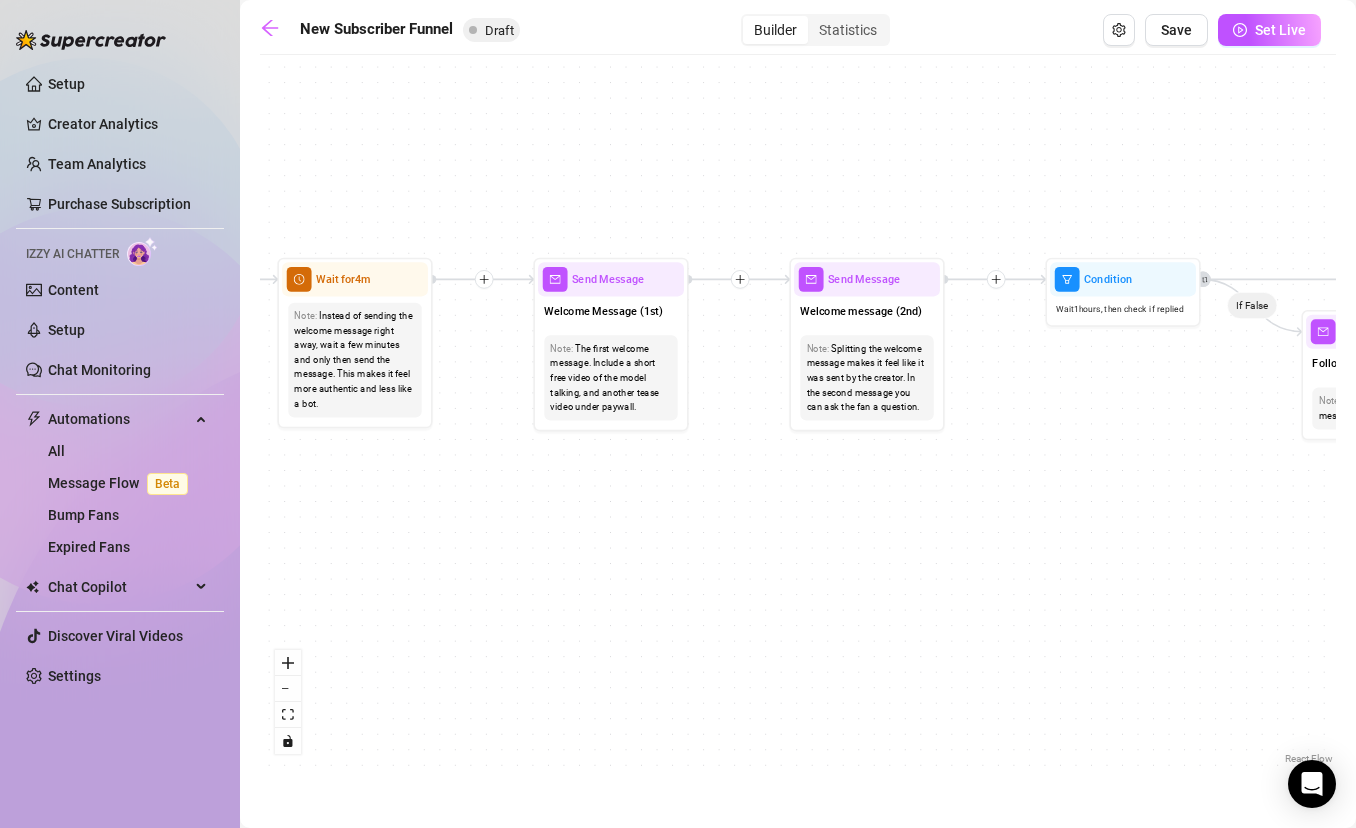 drag, startPoint x: 650, startPoint y: 516, endPoint x: 813, endPoint y: 516, distance: 163 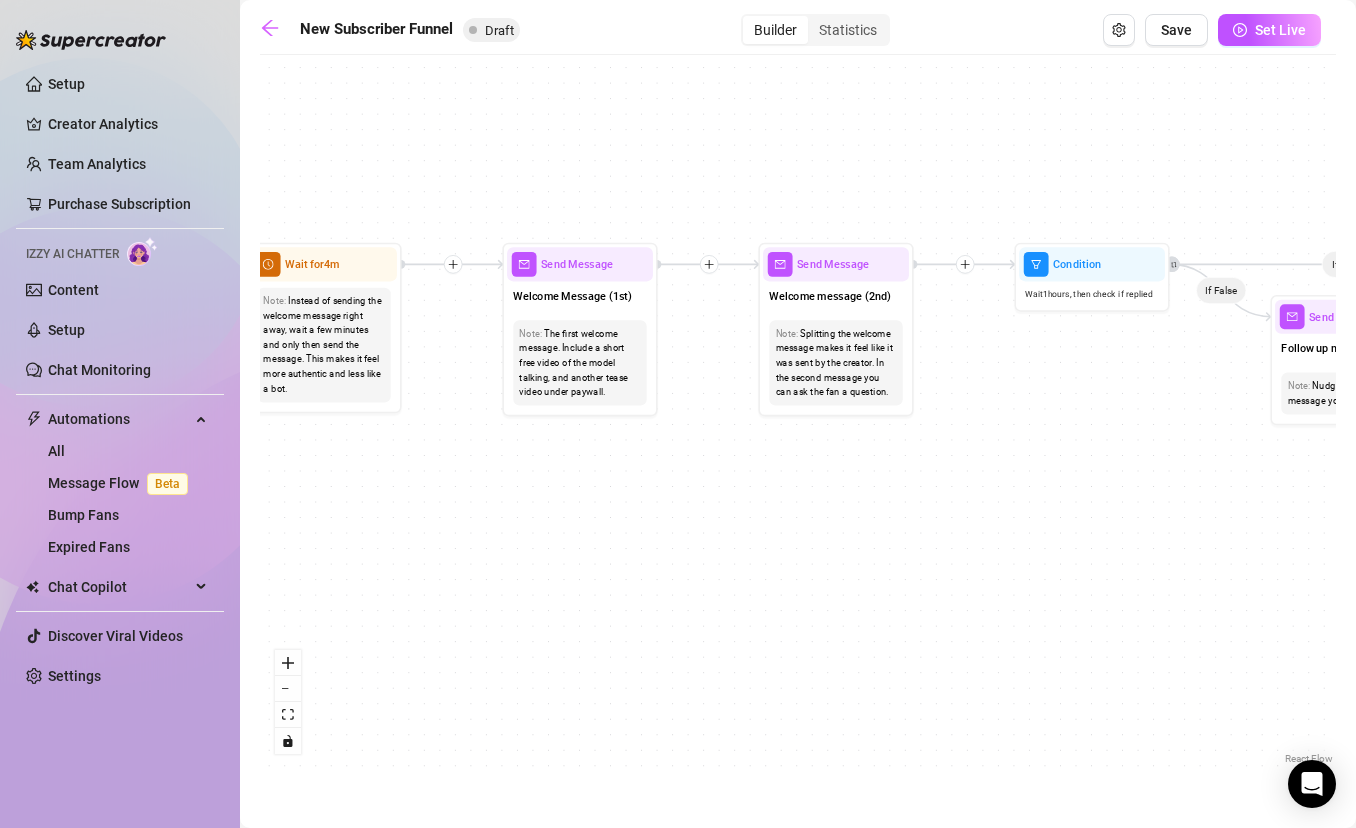 drag, startPoint x: 662, startPoint y: 545, endPoint x: 449, endPoint y: 530, distance: 213.52751 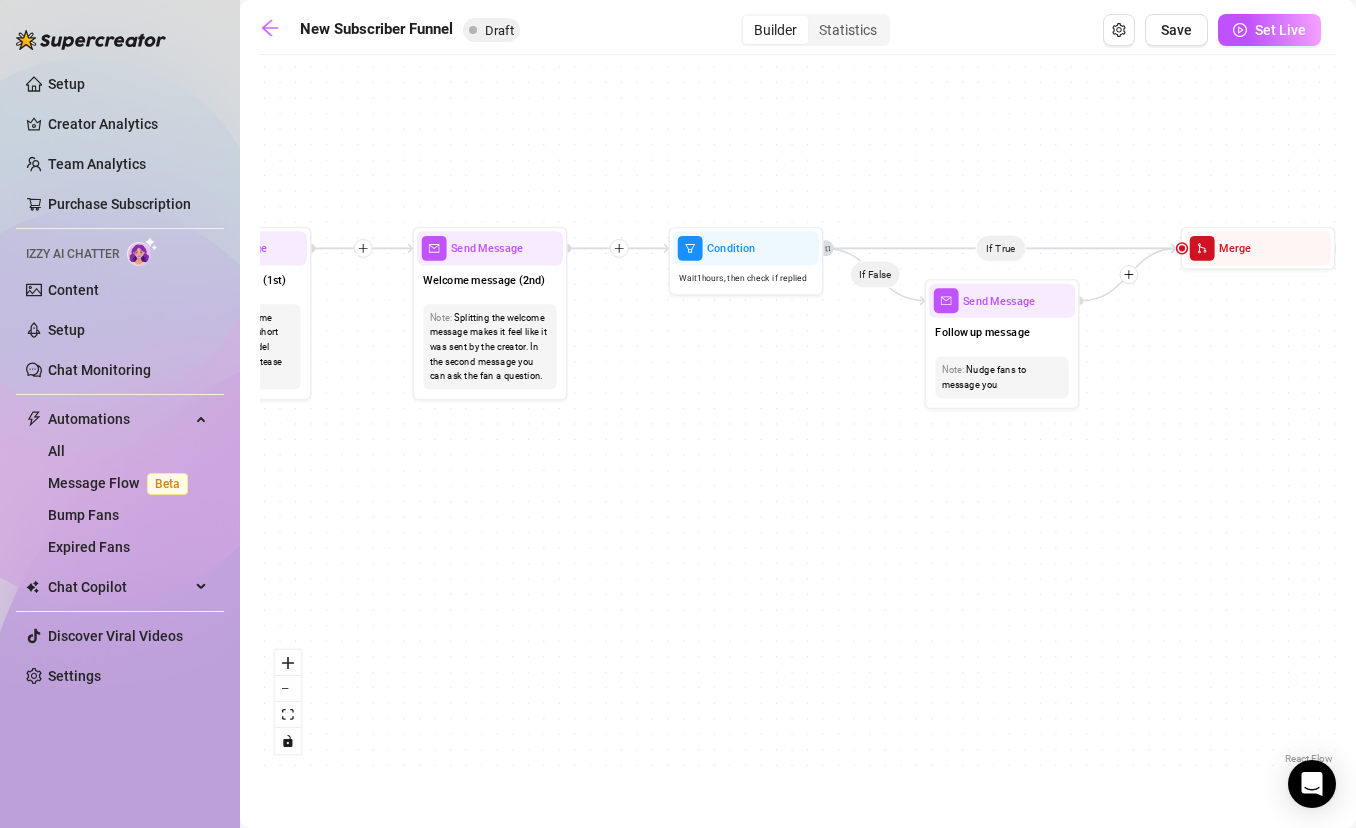 drag, startPoint x: 706, startPoint y: 501, endPoint x: 502, endPoint y: 485, distance: 204.6265 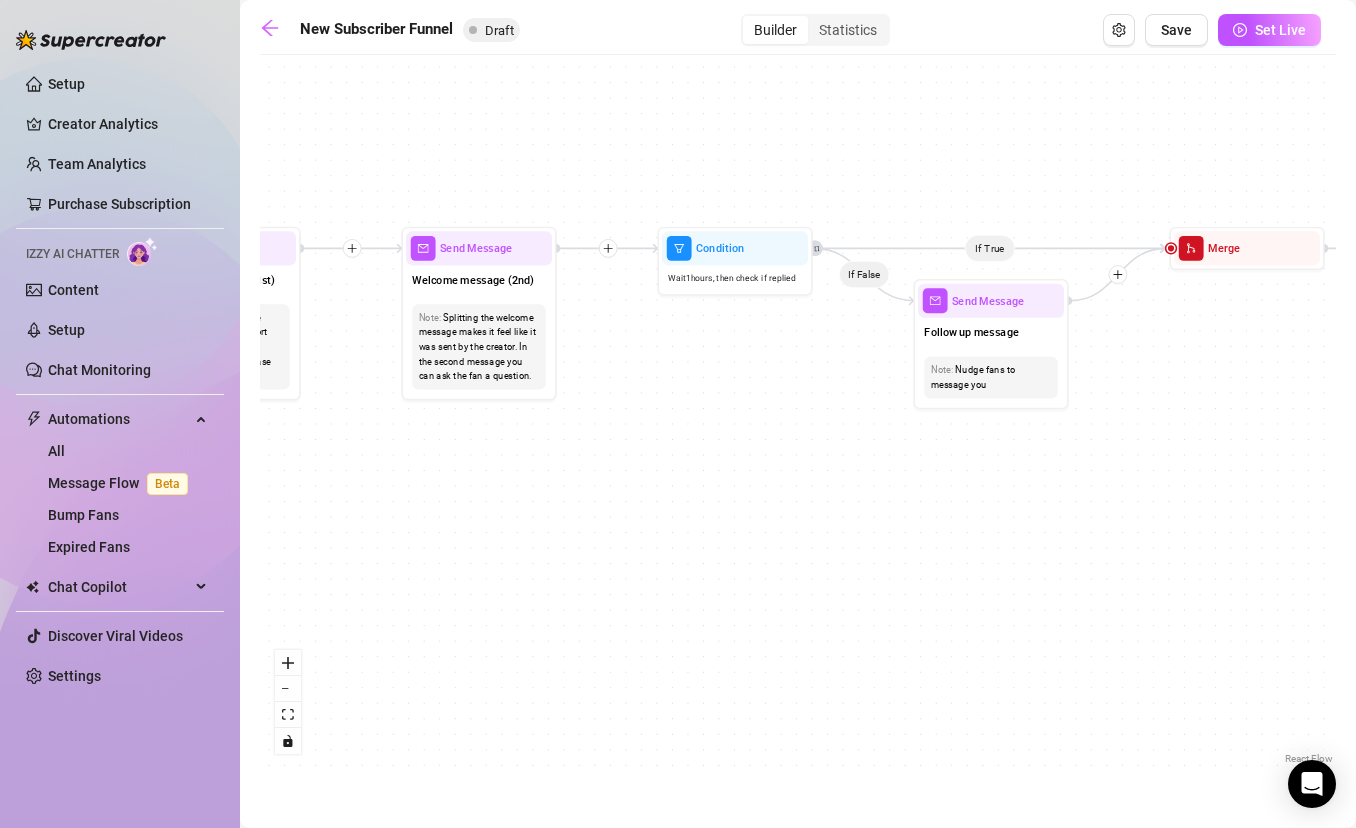 drag, startPoint x: 764, startPoint y: 476, endPoint x: 552, endPoint y: 480, distance: 212.03773 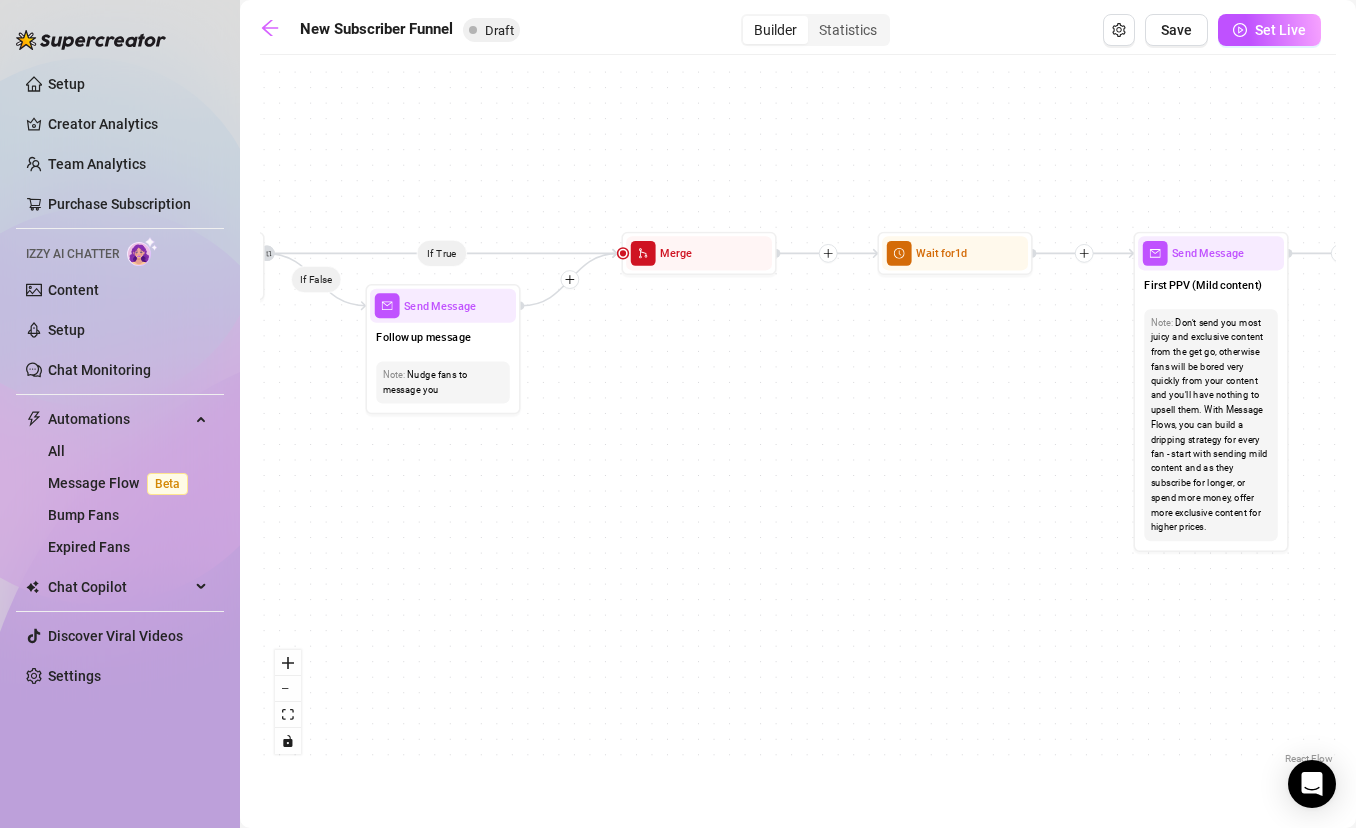 drag, startPoint x: 967, startPoint y: 408, endPoint x: 490, endPoint y: 433, distance: 477.6547 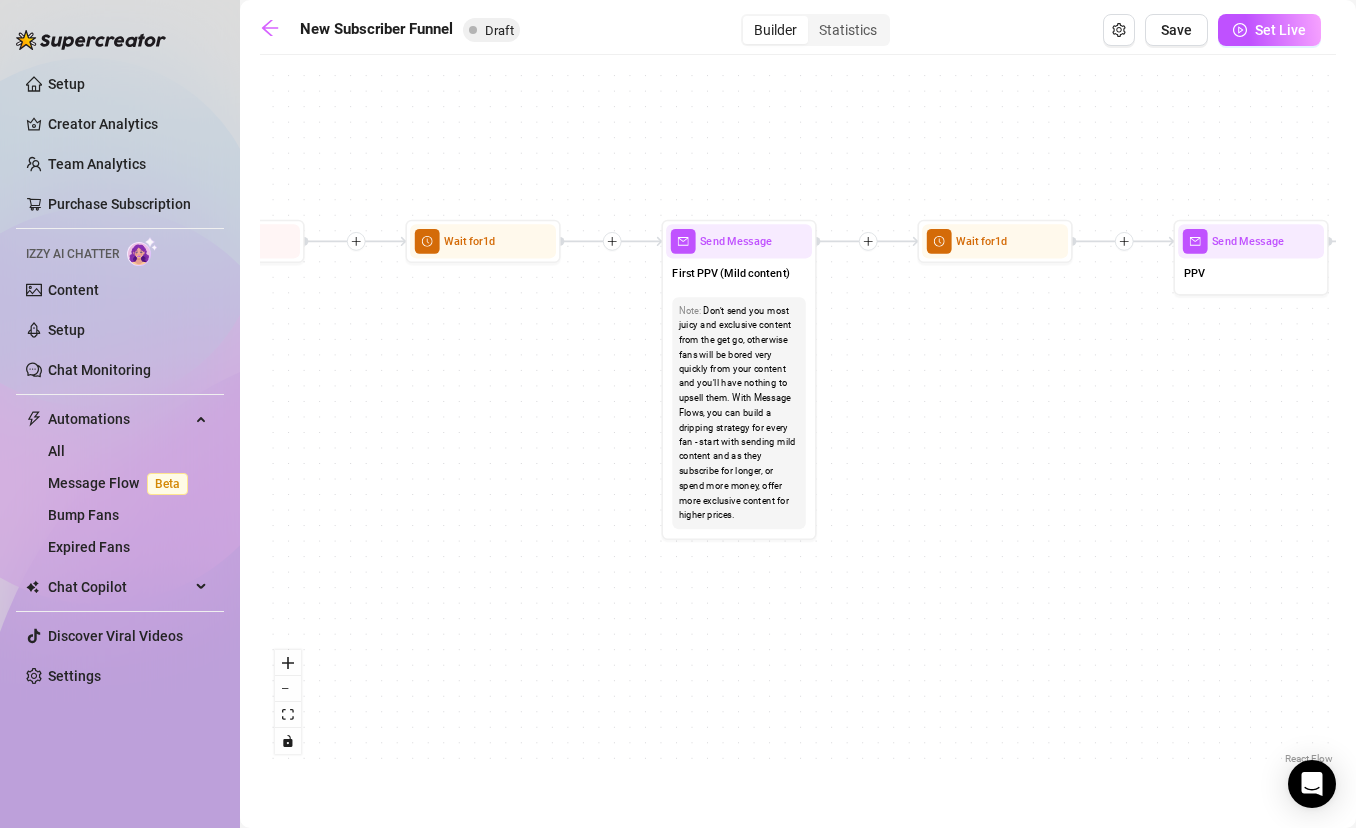 drag, startPoint x: 762, startPoint y: 427, endPoint x: 420, endPoint y: 392, distance: 343.7863 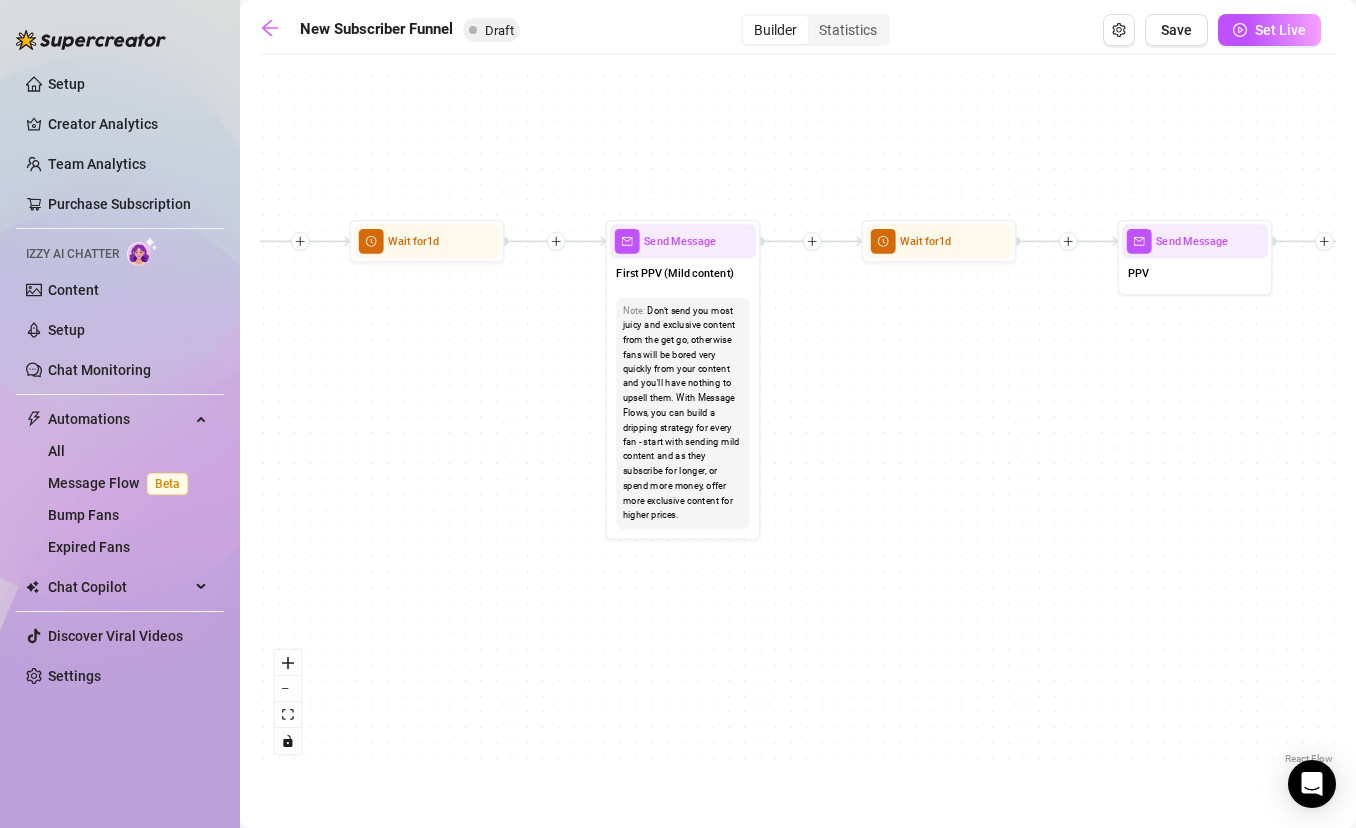 drag, startPoint x: 872, startPoint y: 379, endPoint x: 514, endPoint y: 379, distance: 358 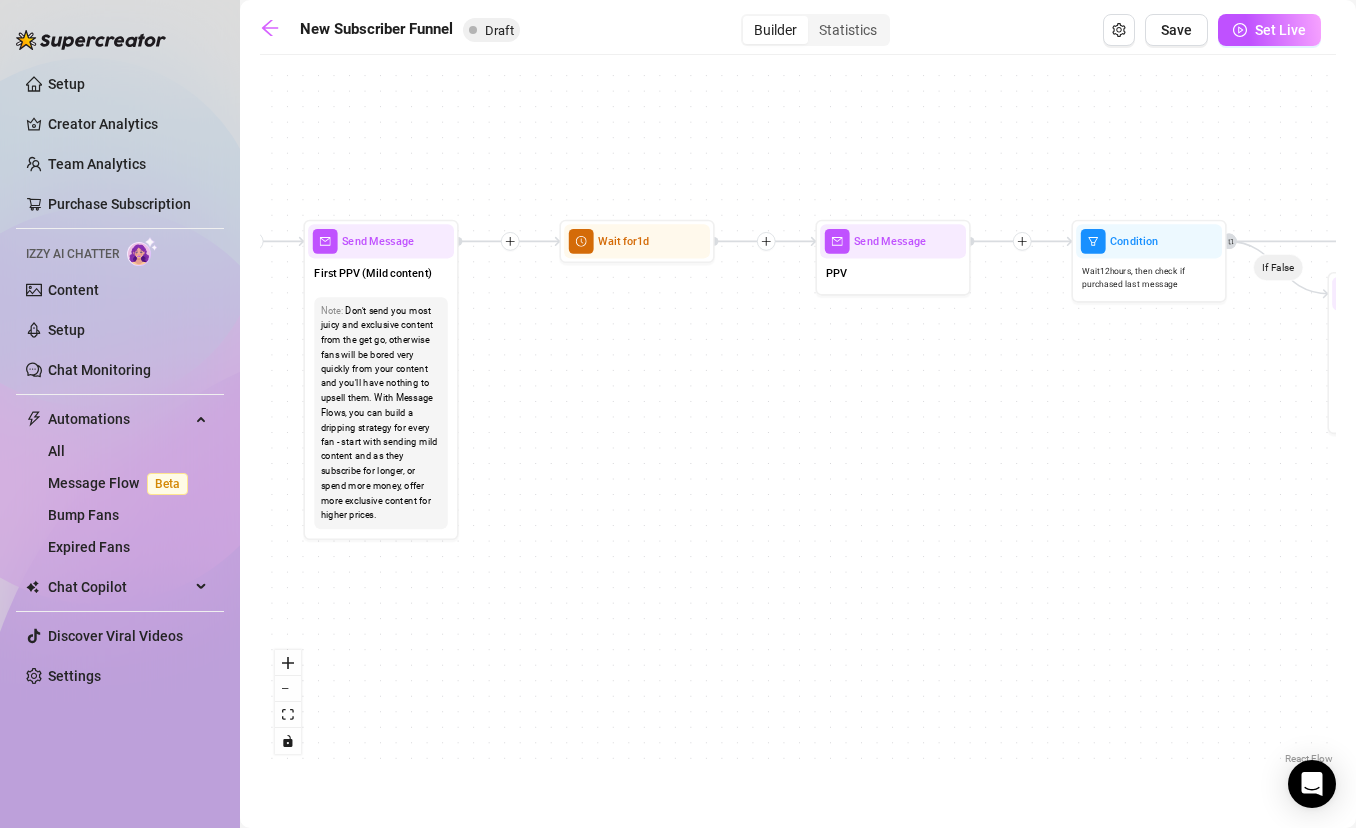 drag, startPoint x: 902, startPoint y: 373, endPoint x: 542, endPoint y: 379, distance: 360.05 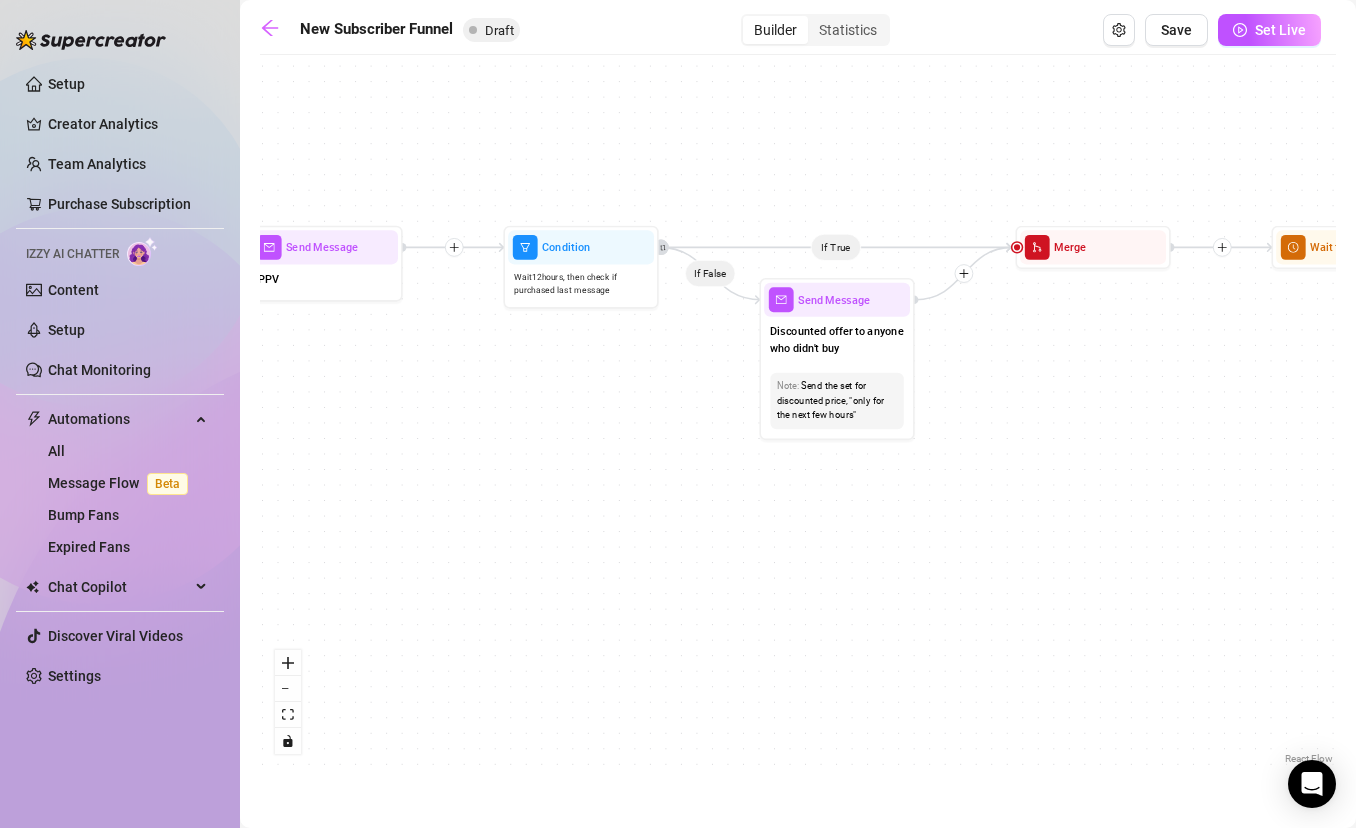 drag, startPoint x: 728, startPoint y: 433, endPoint x: 443, endPoint y: 433, distance: 285 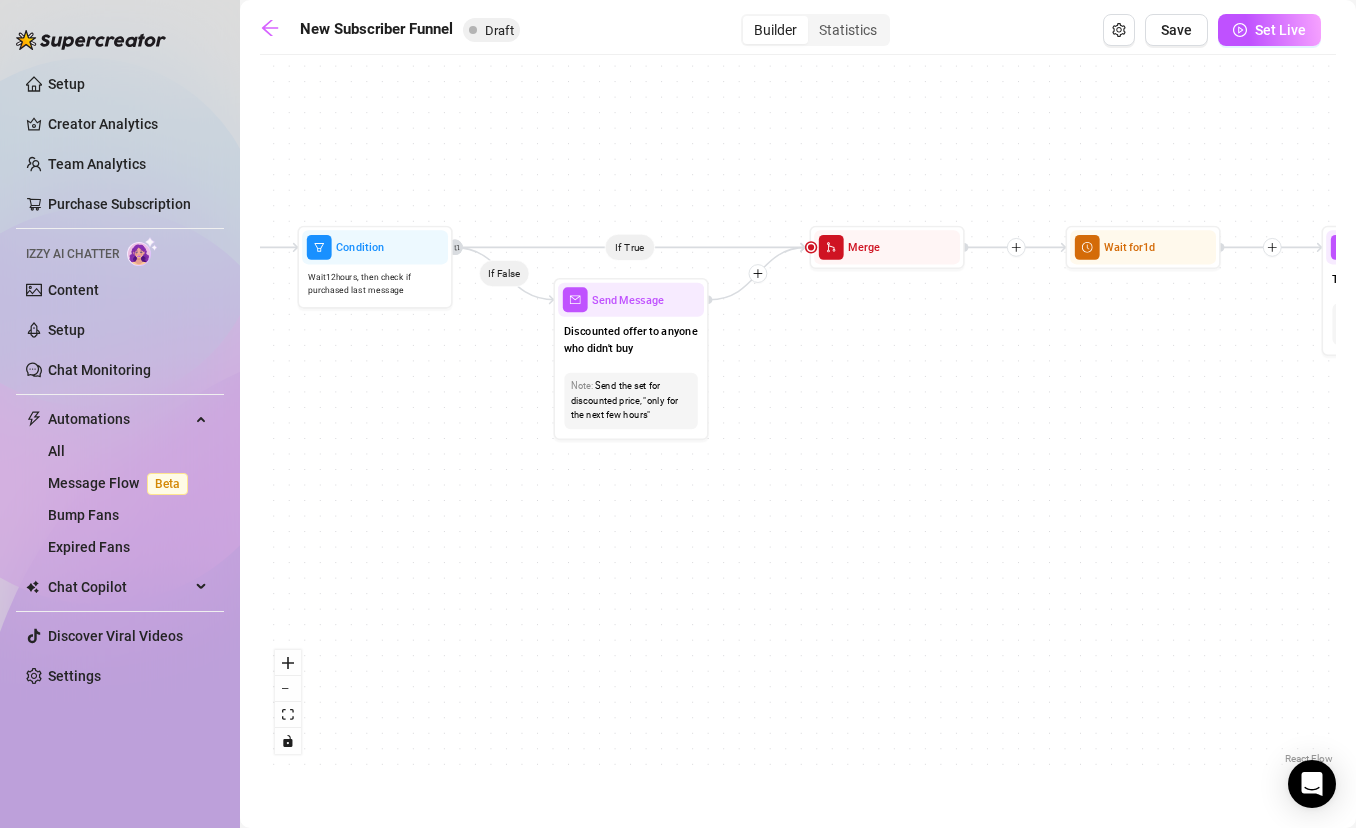 drag, startPoint x: 968, startPoint y: 461, endPoint x: 839, endPoint y: 461, distance: 129 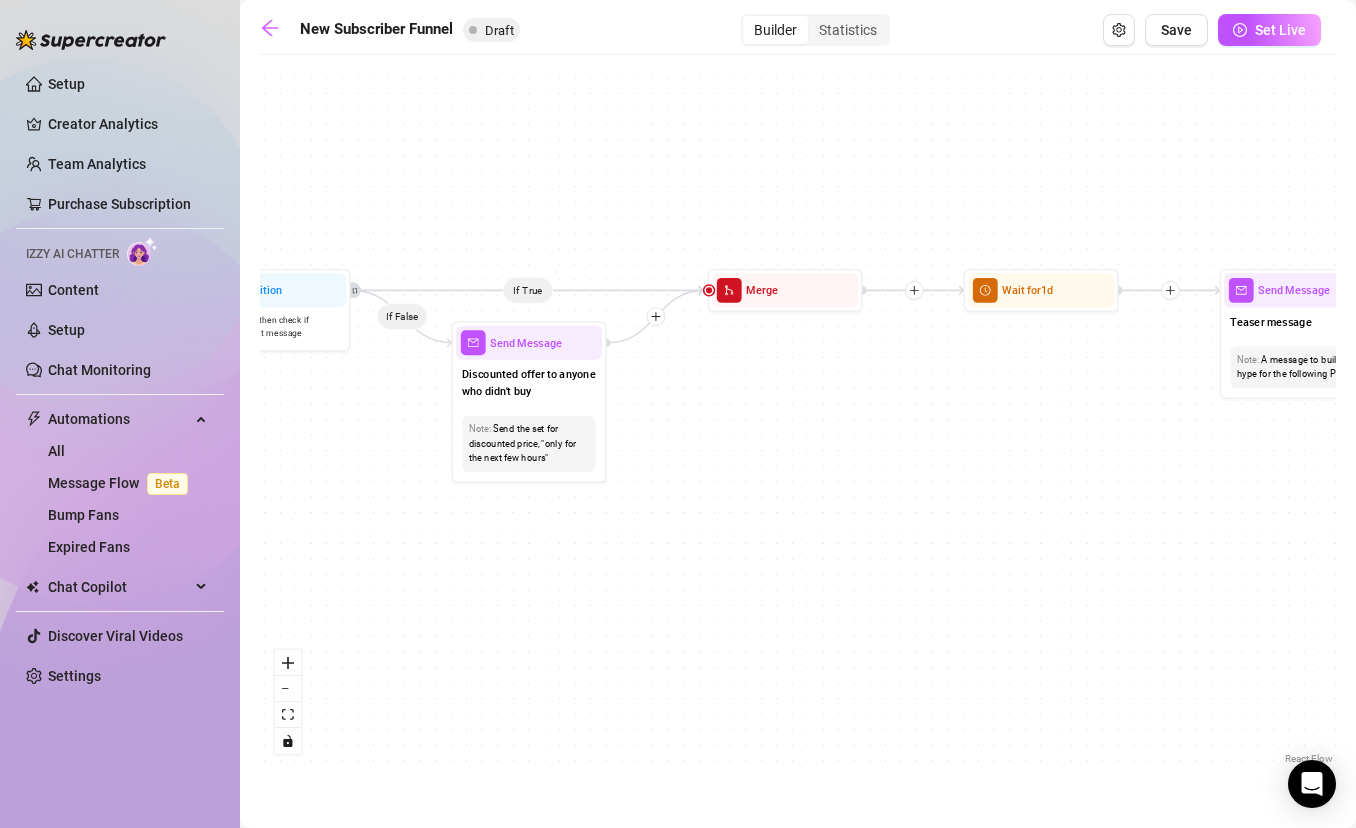drag, startPoint x: 1018, startPoint y: 441, endPoint x: 633, endPoint y: 562, distance: 403.5666 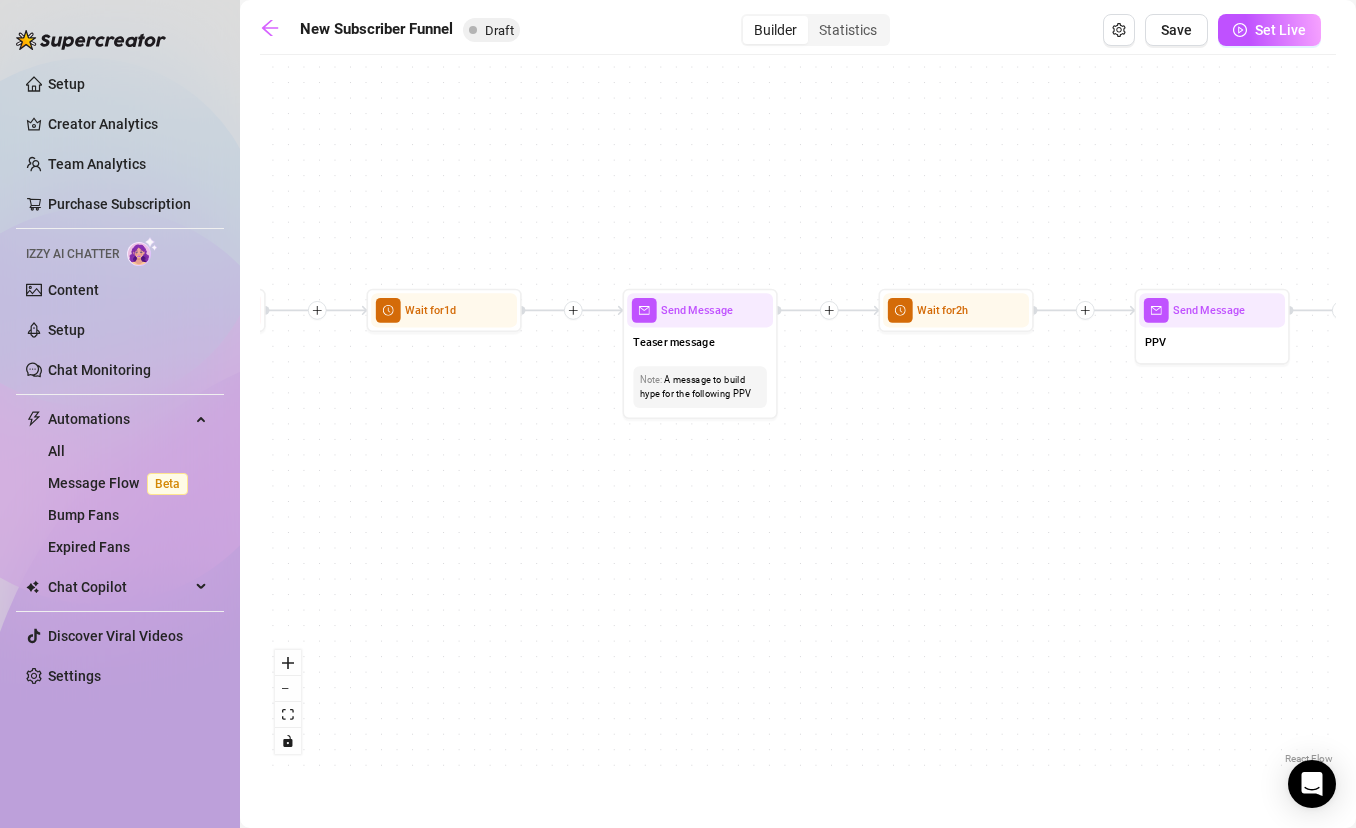 drag, startPoint x: 949, startPoint y: 581, endPoint x: 598, endPoint y: 509, distance: 358.30853 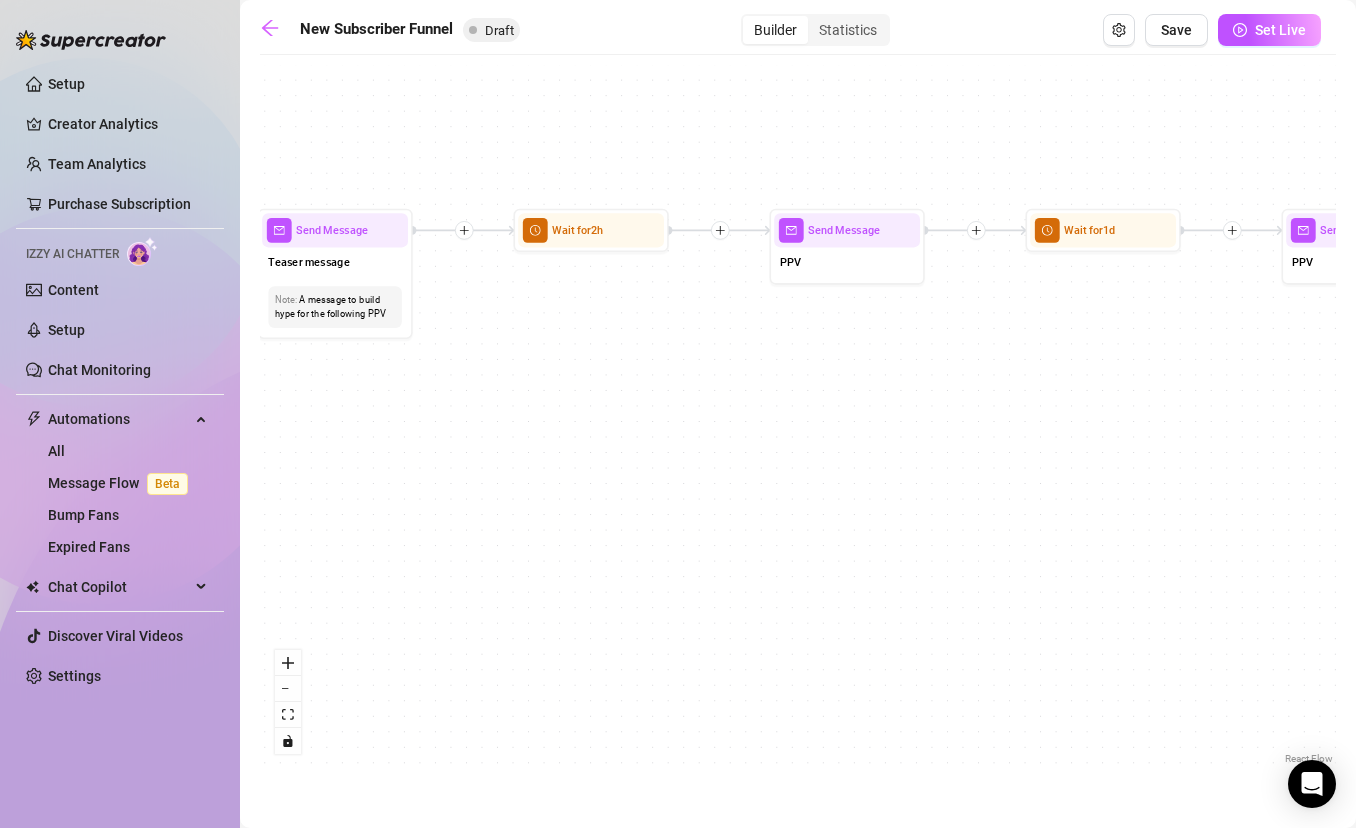 drag, startPoint x: 827, startPoint y: 522, endPoint x: 498, endPoint y: 456, distance: 335.55478 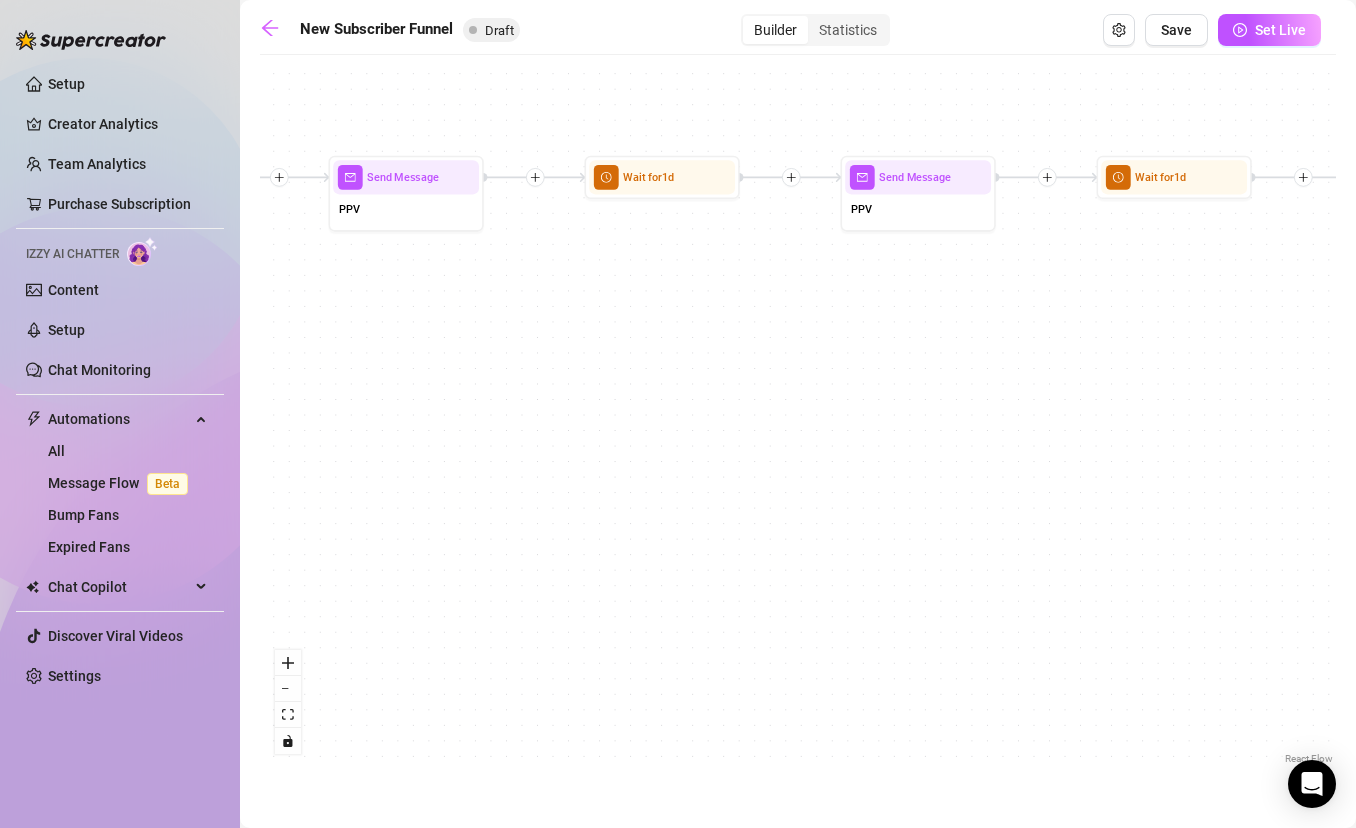 drag, startPoint x: 1026, startPoint y: 545, endPoint x: 575, endPoint y: 492, distance: 454.10352 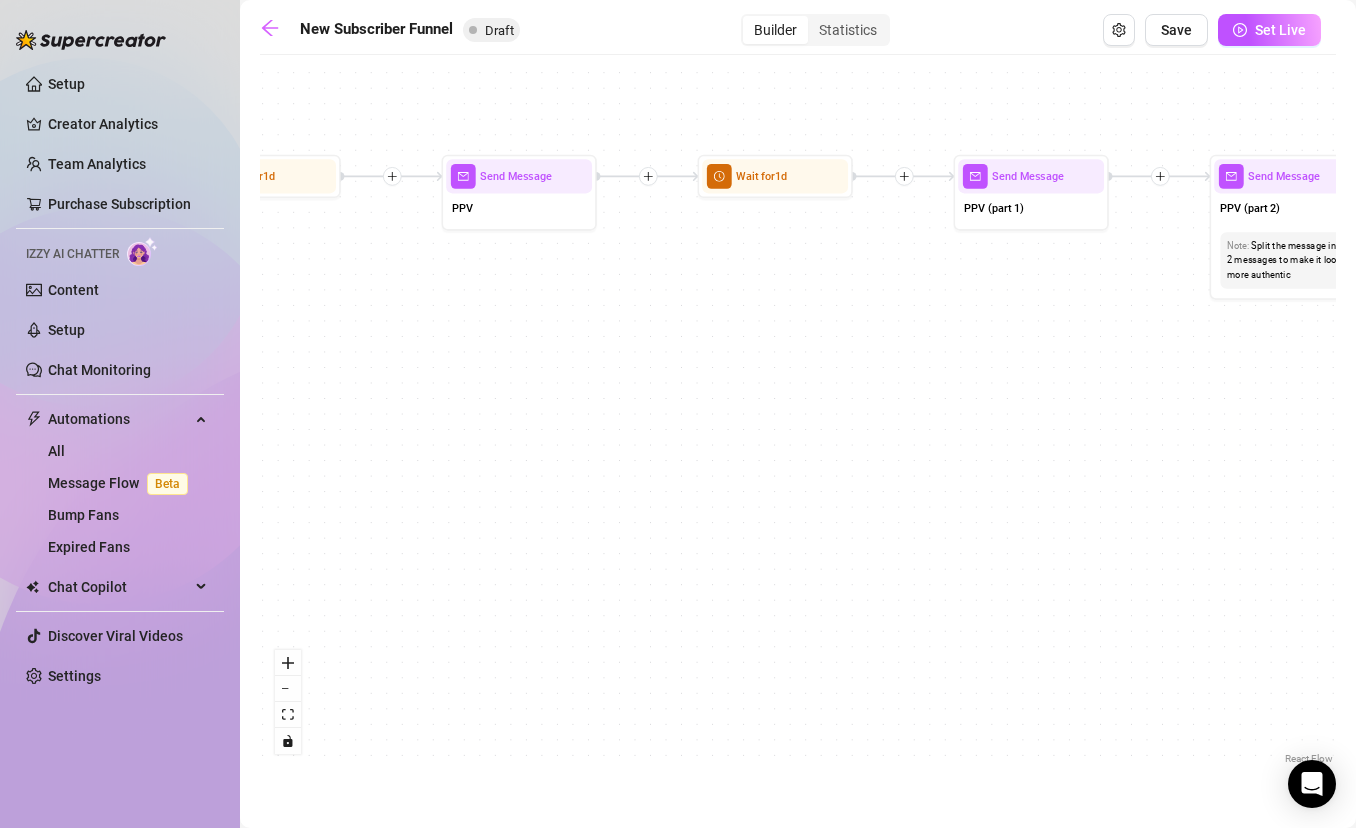 drag, startPoint x: 928, startPoint y: 478, endPoint x: 504, endPoint y: 478, distance: 424 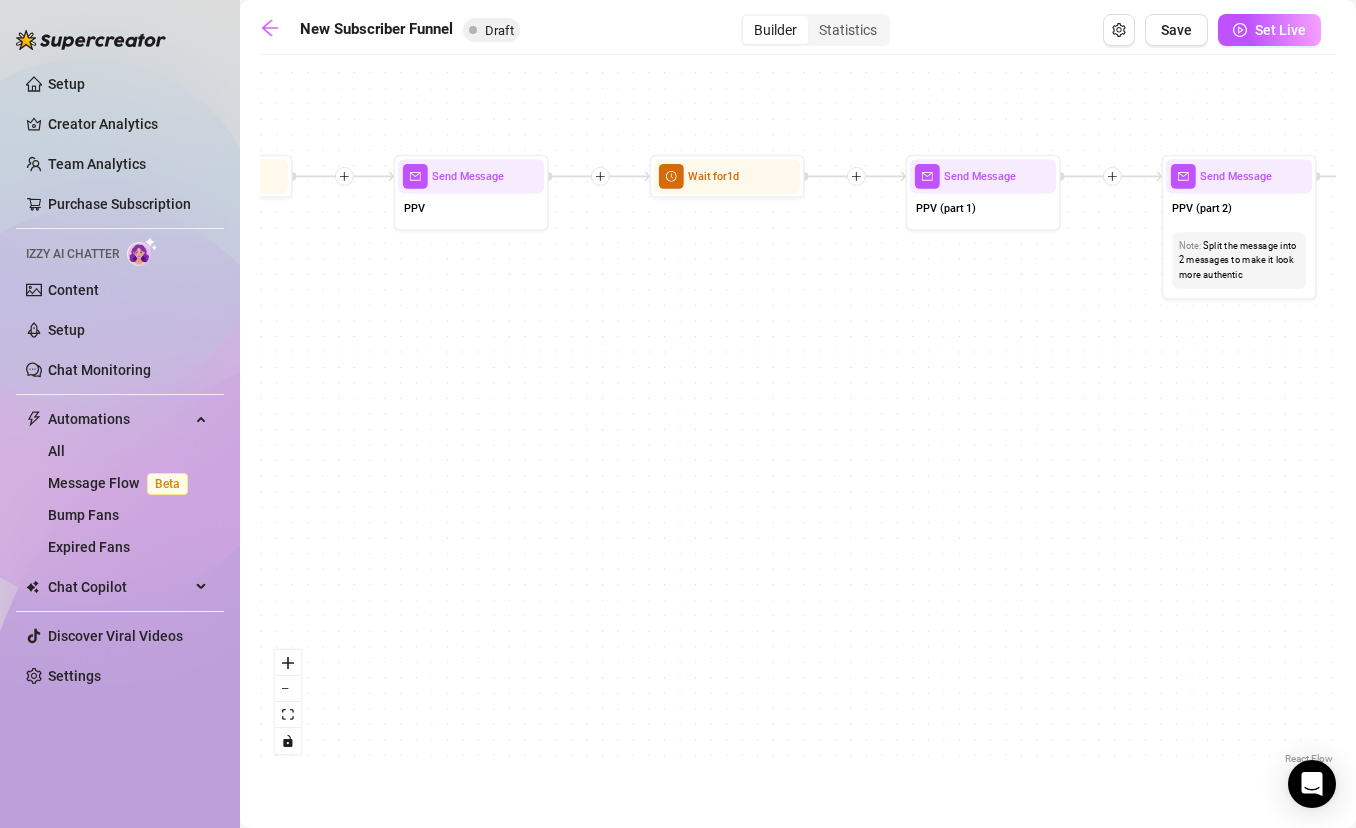 drag, startPoint x: 843, startPoint y: 461, endPoint x: 475, endPoint y: 461, distance: 368 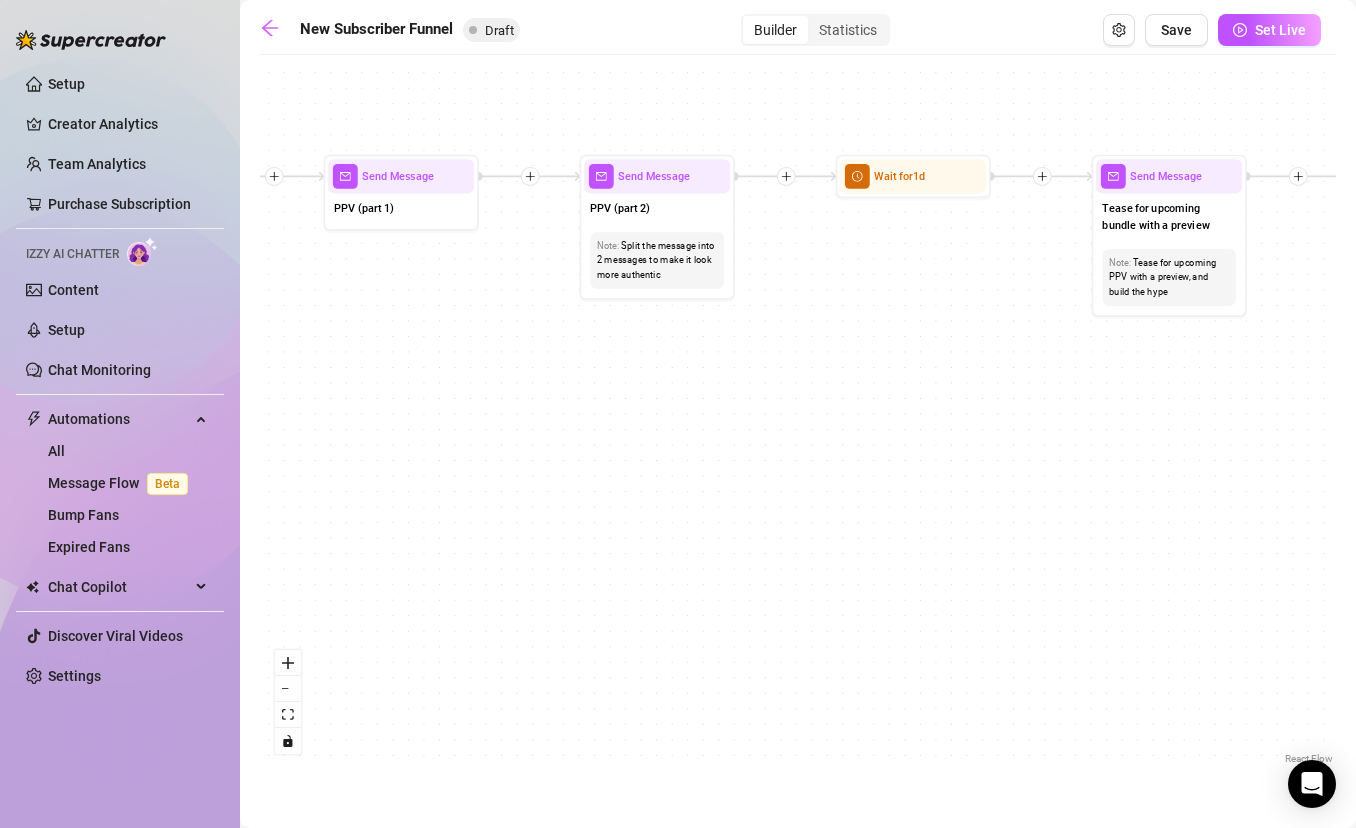 drag, startPoint x: 812, startPoint y: 405, endPoint x: 459, endPoint y: 405, distance: 353 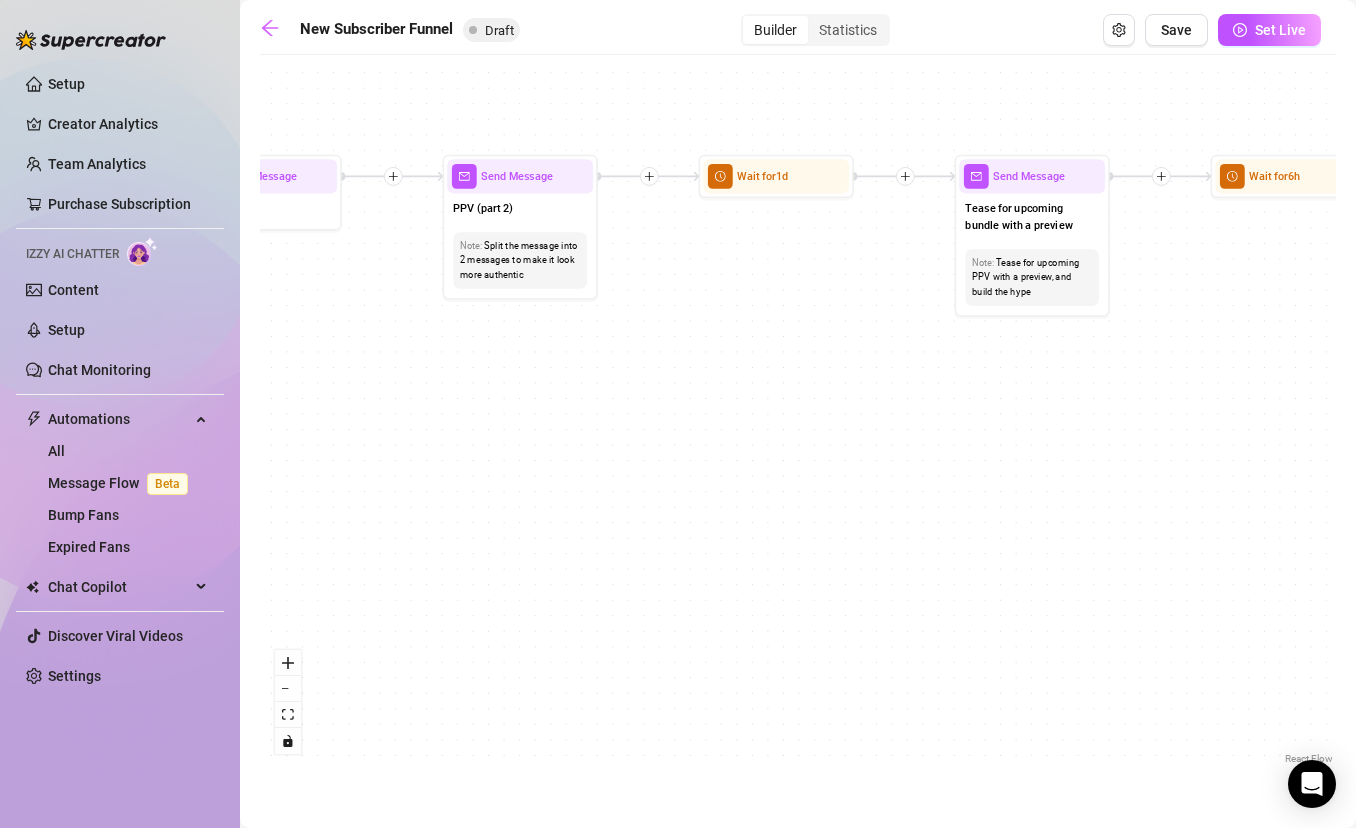 drag, startPoint x: 876, startPoint y: 398, endPoint x: 624, endPoint y: 398, distance: 252 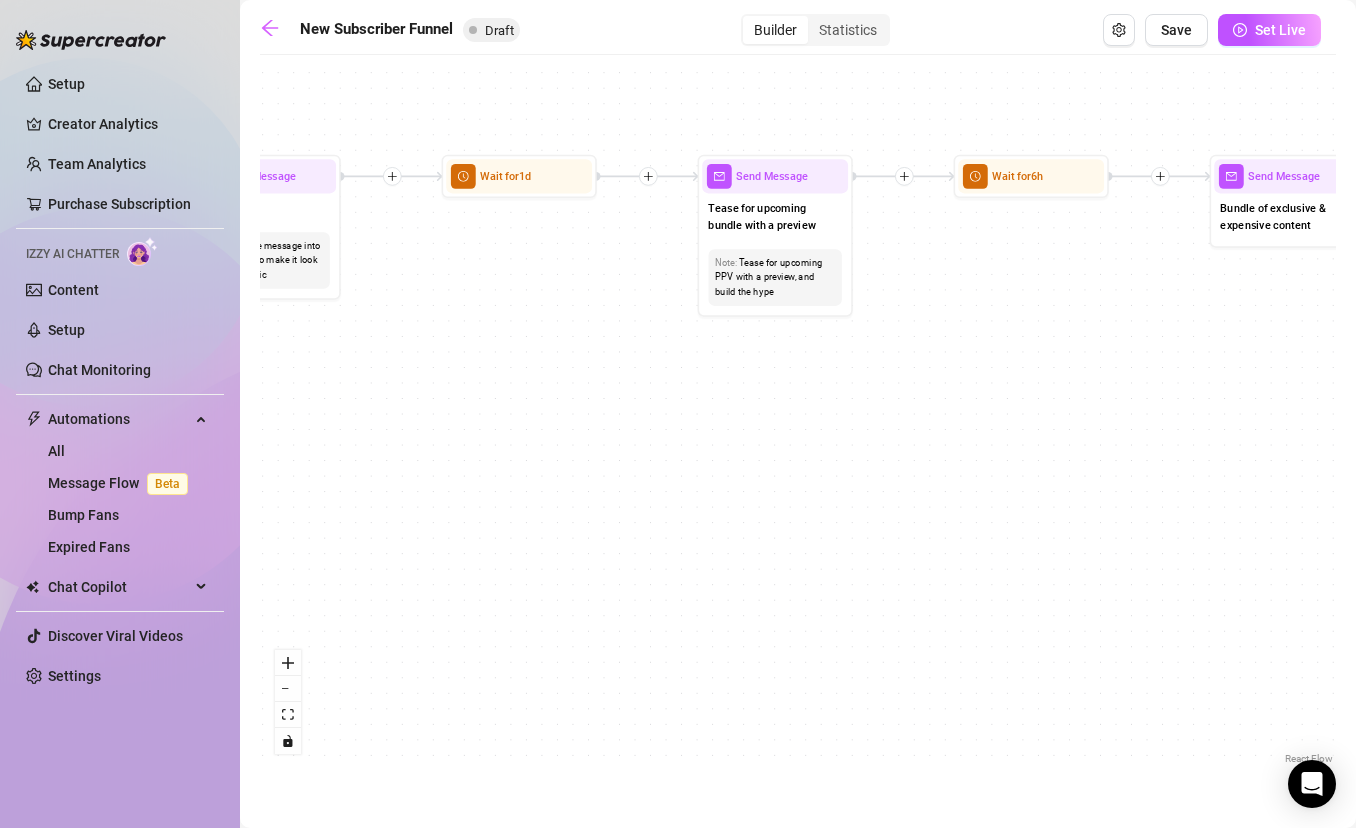 drag, startPoint x: 975, startPoint y: 382, endPoint x: 595, endPoint y: 382, distance: 380 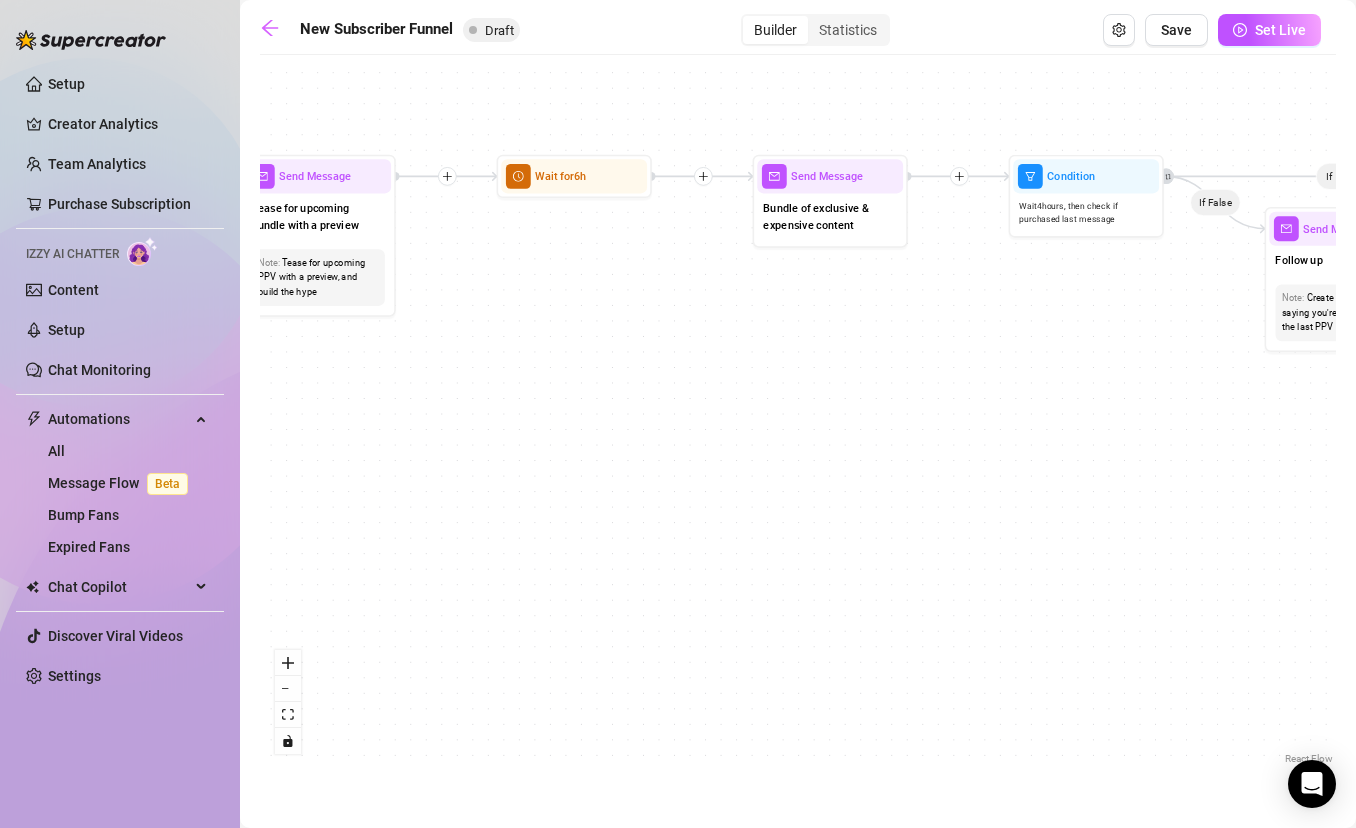 drag, startPoint x: 893, startPoint y: 368, endPoint x: 650, endPoint y: 368, distance: 243 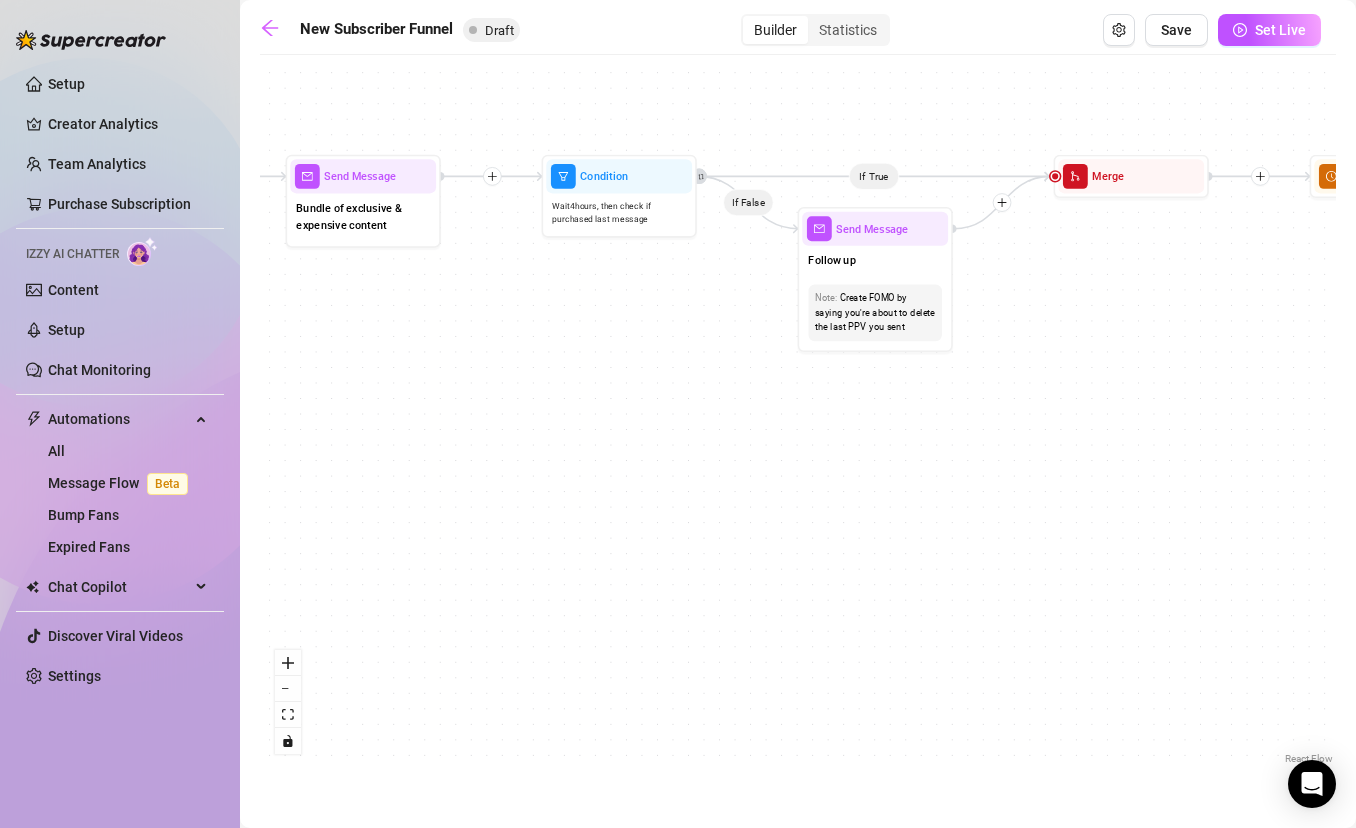 drag, startPoint x: 650, startPoint y: 368, endPoint x: 316, endPoint y: 368, distance: 334 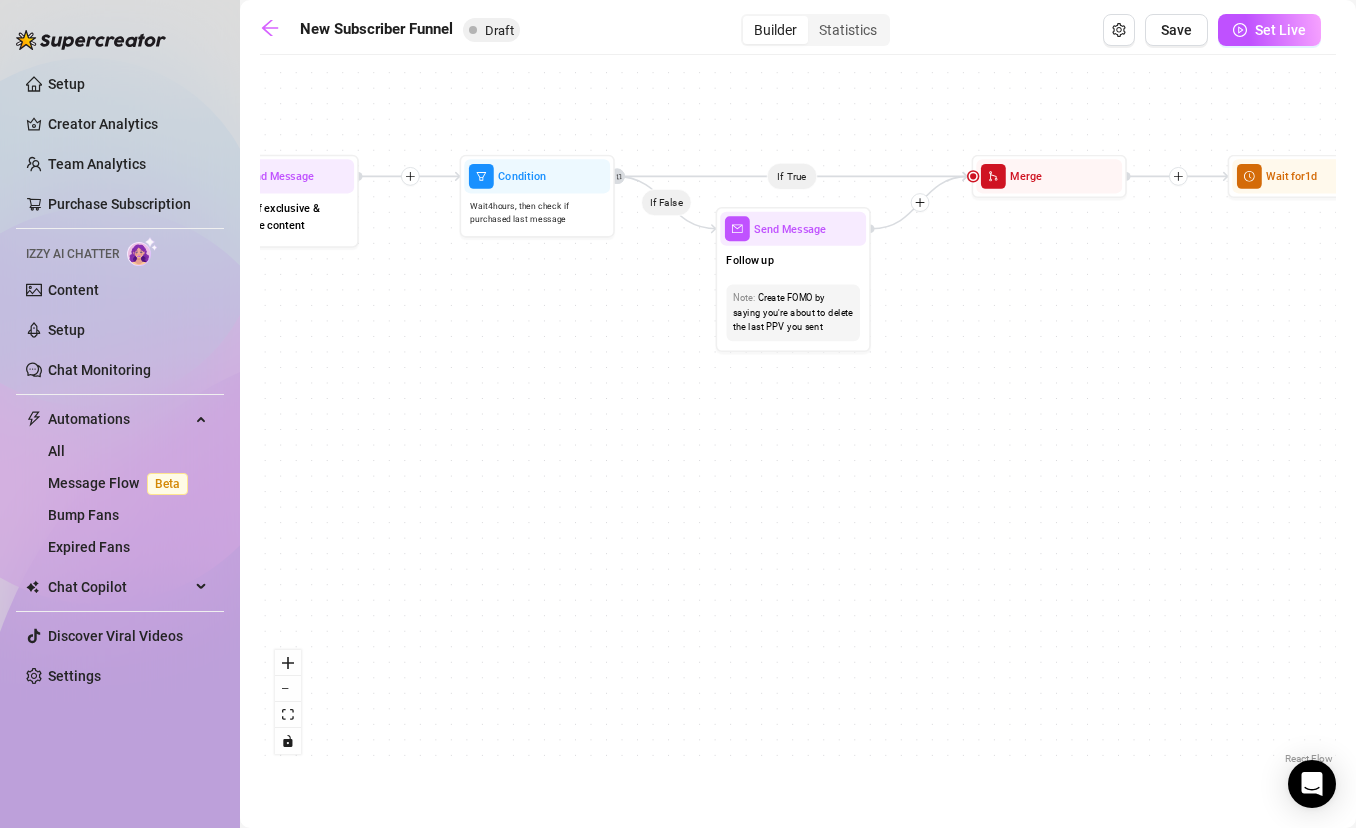 drag, startPoint x: 870, startPoint y: 428, endPoint x: 475, endPoint y: 428, distance: 395 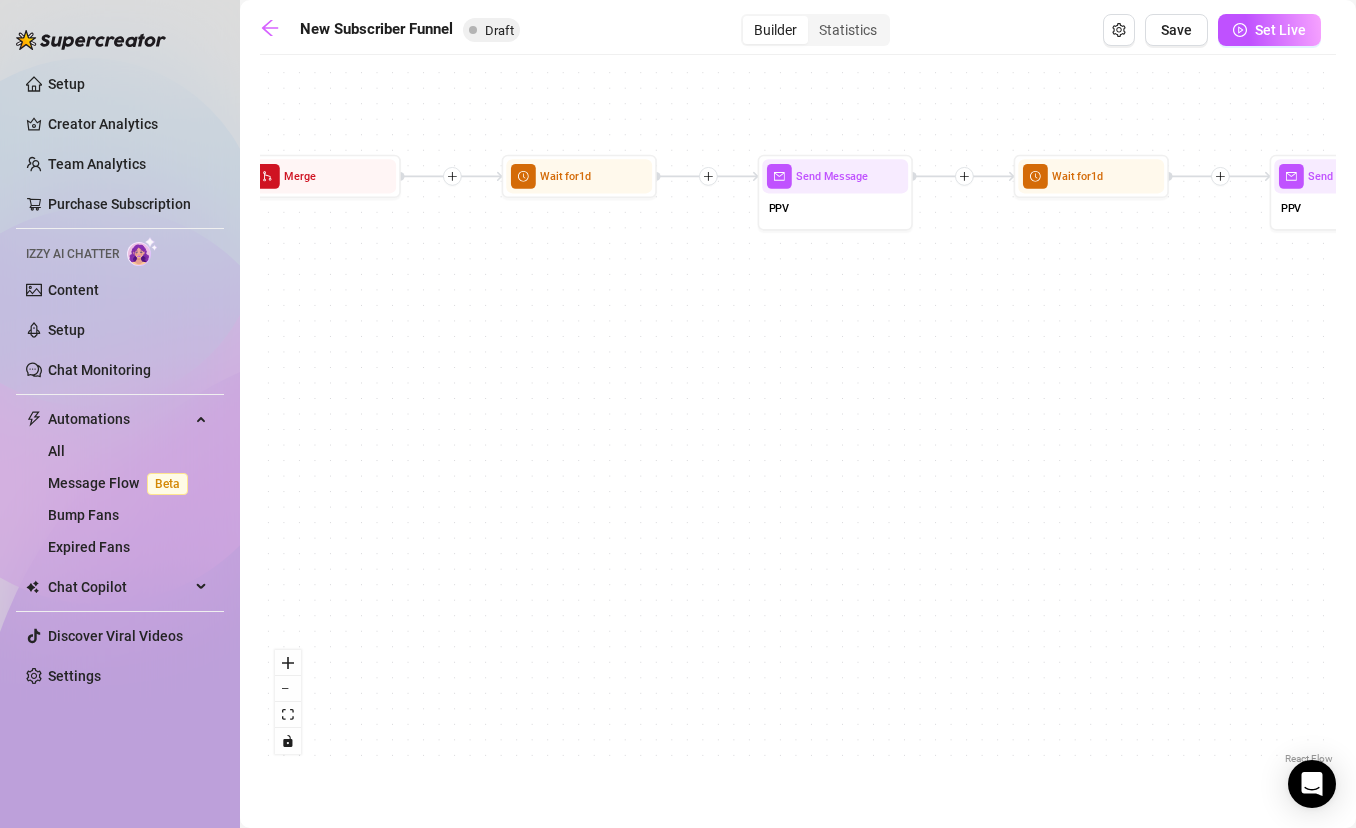 drag, startPoint x: 943, startPoint y: 397, endPoint x: 492, endPoint y: 397, distance: 451 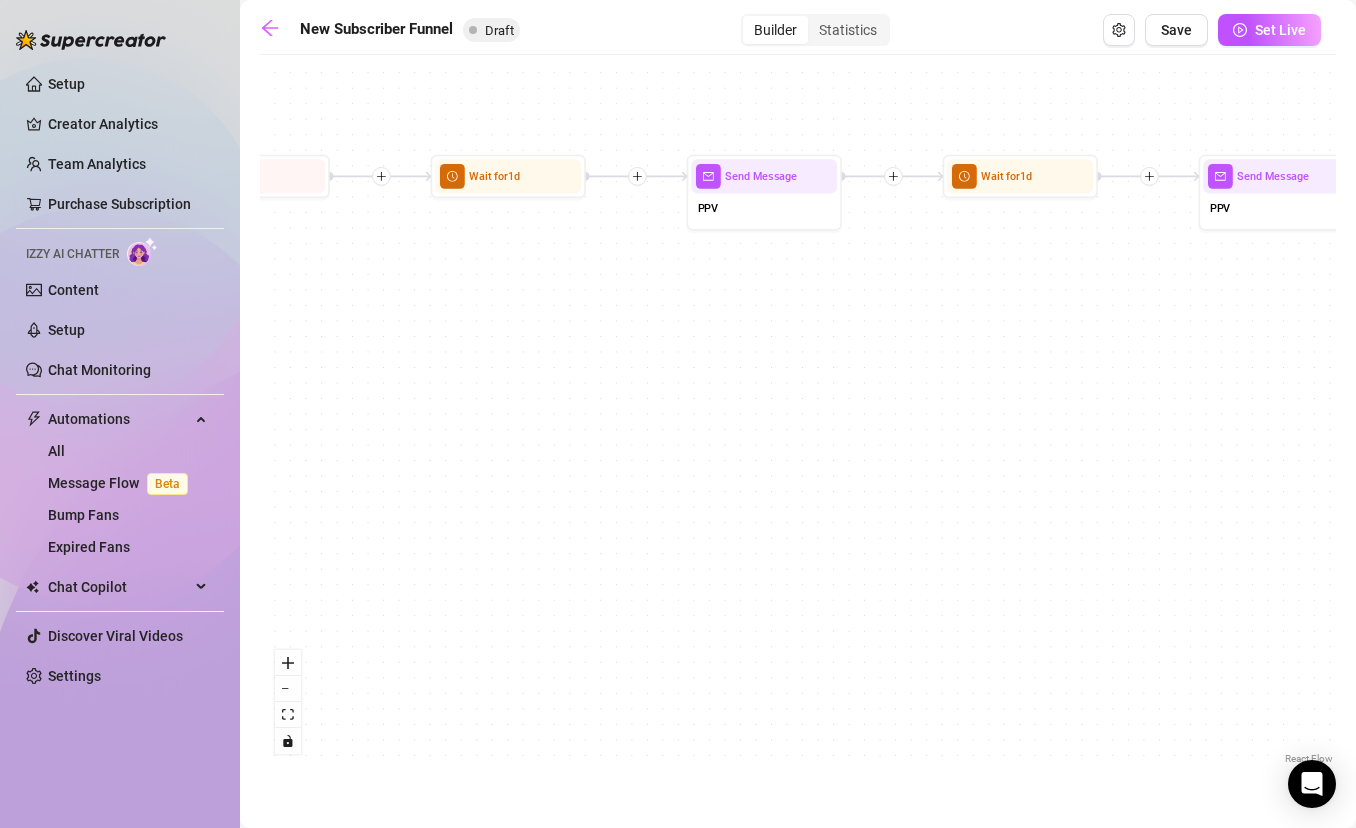 drag, startPoint x: 887, startPoint y: 387, endPoint x: 524, endPoint y: 387, distance: 363 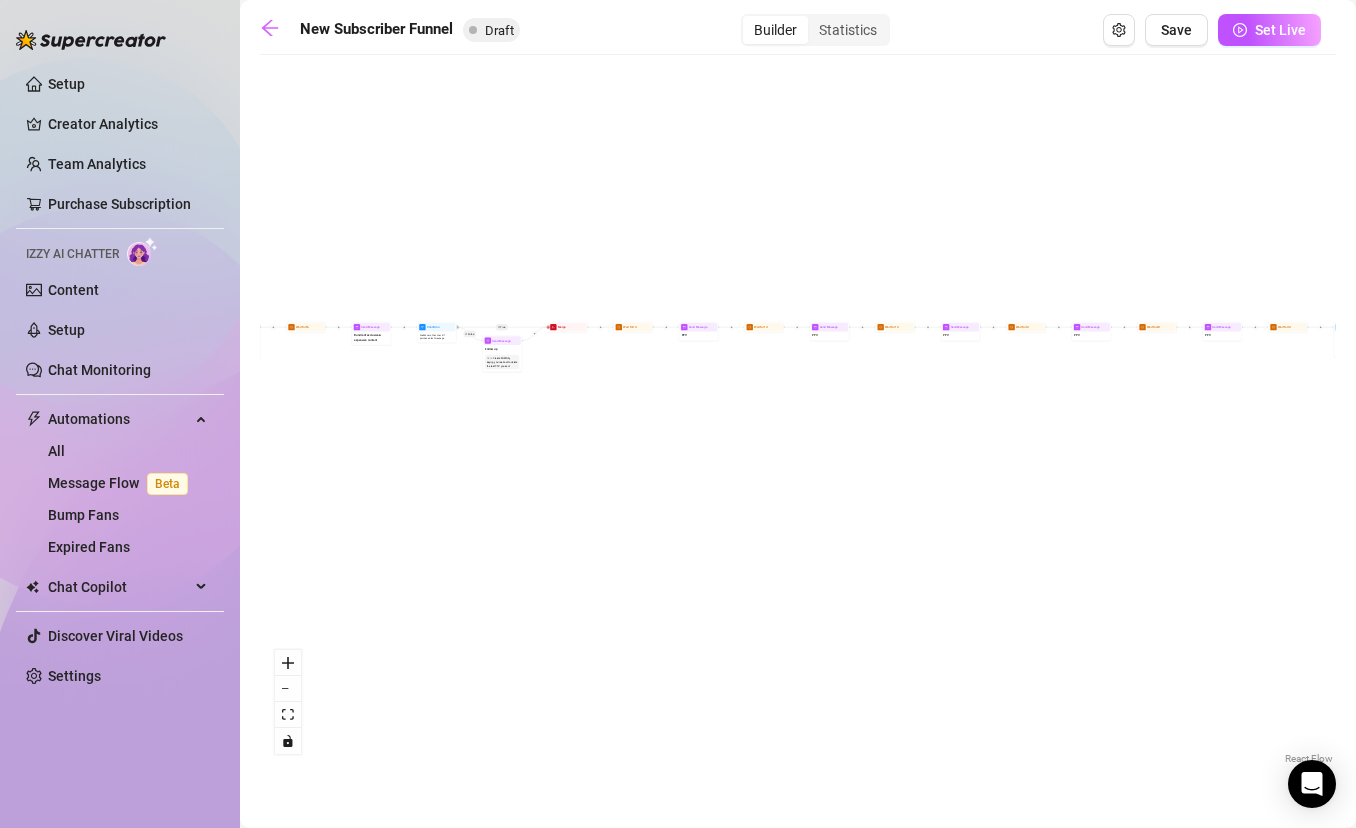 drag 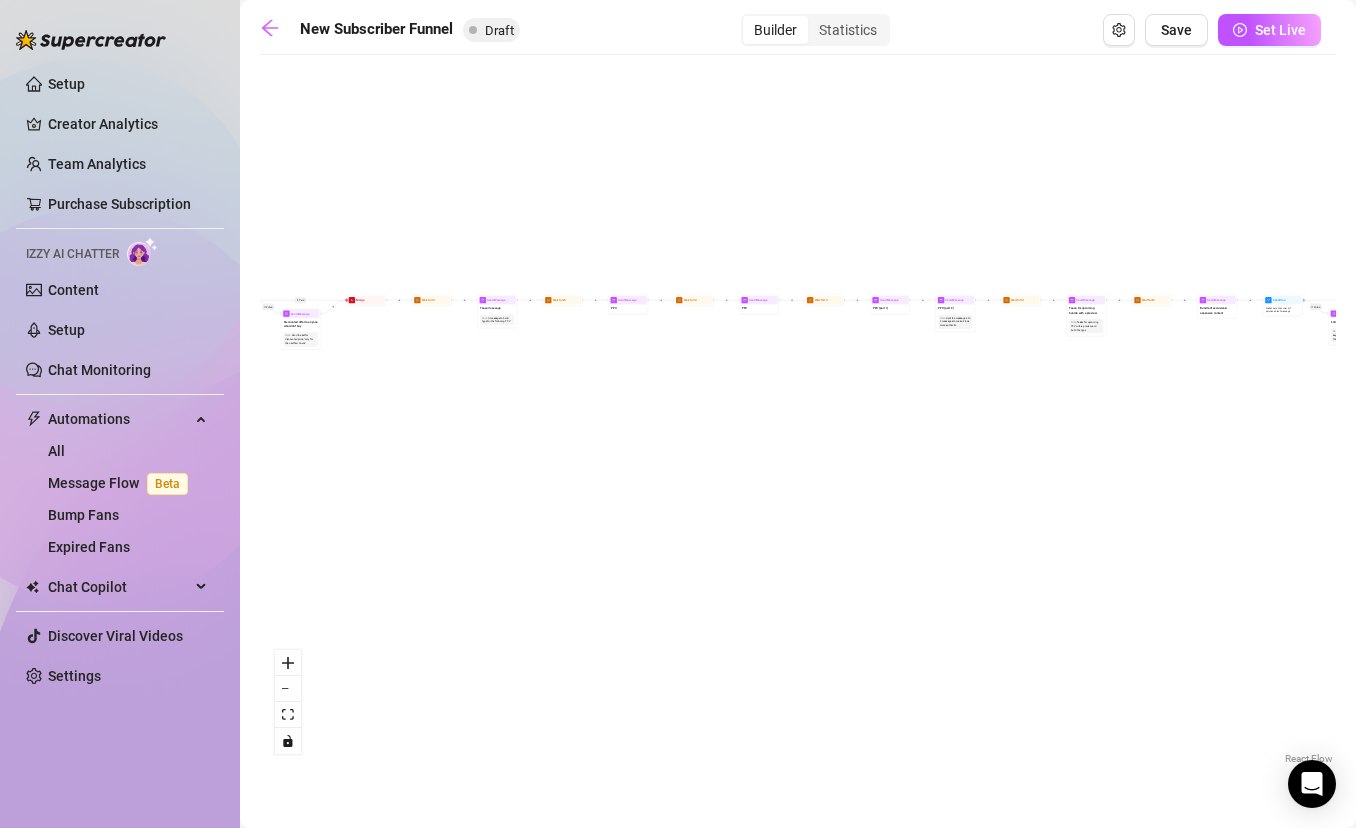 click on "If True If True If True If False If False If False If True If False Merge Merge Merge Send Message Regular set Send Message Exclusive set Condition Spent  above  $ 100 Note:     Send 2 different sets for spenders and low-spenders Wait for  1d  Send Message PPV Wait for  2d  Send Message PPV Wait for  1d  Send Message PPV Wait for  1d  Send Message PPV Wait for  1d  Send Message PPV Send Message Follow up Note: Create FOMO by saying you're about to delete the last PPV you sent Condition Wait  4  hours, then check if purchased last message Wait for  1d  Send Message PPV (part 2) Note: Split the message into 2 messages to make it look more authentic Send Message Follow up message Note: Nudge fans to message you Condition Wait  1  hours, then check if replied Send Message Discounted offer to anyone who didn't buy Note: Send the set for discounted price, "only for the next few hours" Condition Wait  12  hours, then check if purchased last message Starting Event New Subscriber Trigger Note: Wait for  4m Note: Note:" at bounding box center [798, 417] 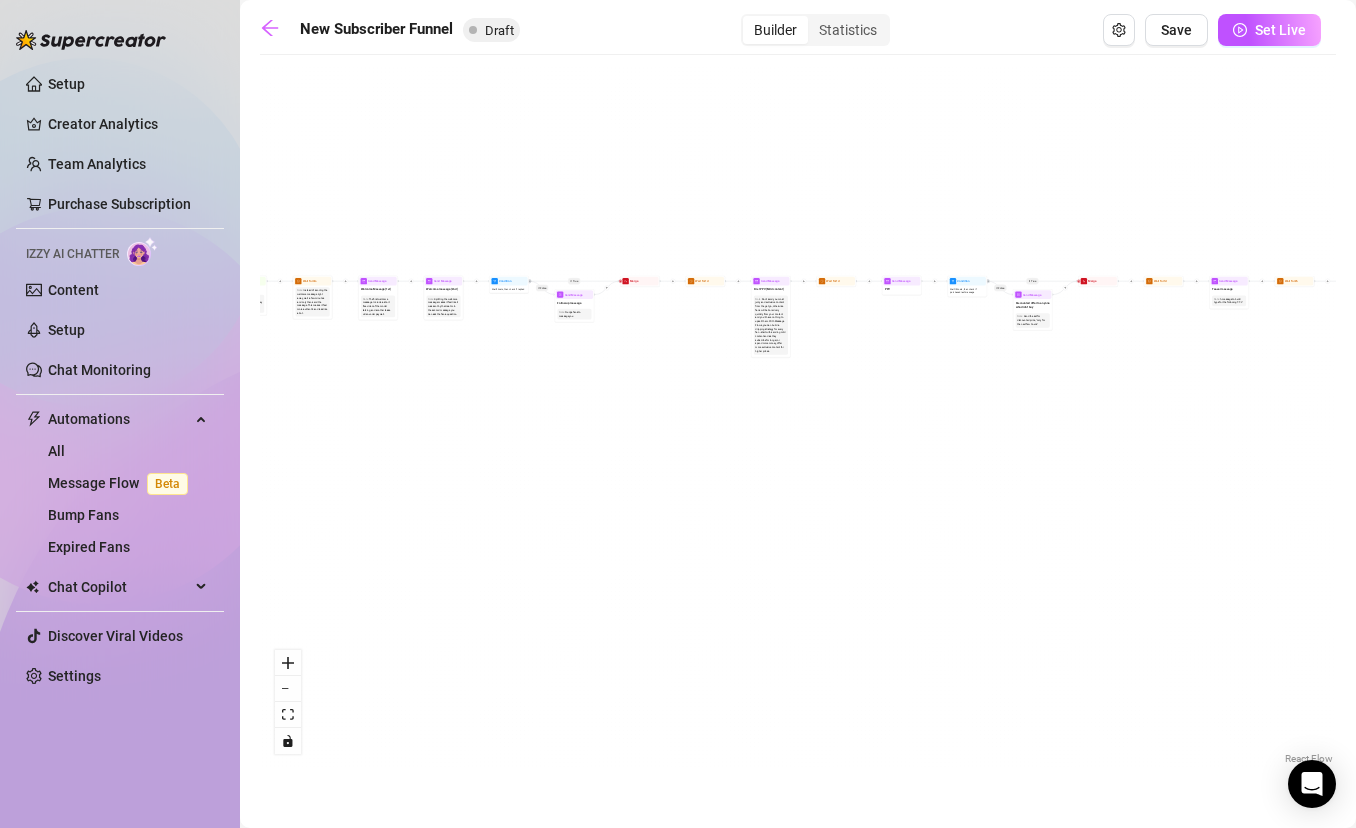 click on "If True If True If True If False If False If False If True If False Merge Merge Merge Send Message Regular set Send Message Exclusive set Condition Spent  above  $ 100 Note:     Send 2 different sets for spenders and low-spenders Wait for  1d  Send Message PPV Wait for  2d  Send Message PPV Wait for  1d  Send Message PPV Wait for  1d  Send Message PPV Wait for  1d  Send Message PPV Send Message Follow up Note: Create FOMO by saying you're about to delete the last PPV you sent Condition Wait  4  hours, then check if purchased last message Wait for  1d  Send Message PPV (part 2) Note: Split the message into 2 messages to make it look more authentic Send Message Follow up message Note: Nudge fans to message you Condition Wait  1  hours, then check if replied Send Message Discounted offer to anyone who didn't buy Note: Send the set for discounted price, "only for the next few hours" Condition Wait  12  hours, then check if purchased last message Starting Event New Subscriber Trigger Note: Wait for  4m Note: Note:" at bounding box center [798, 417] 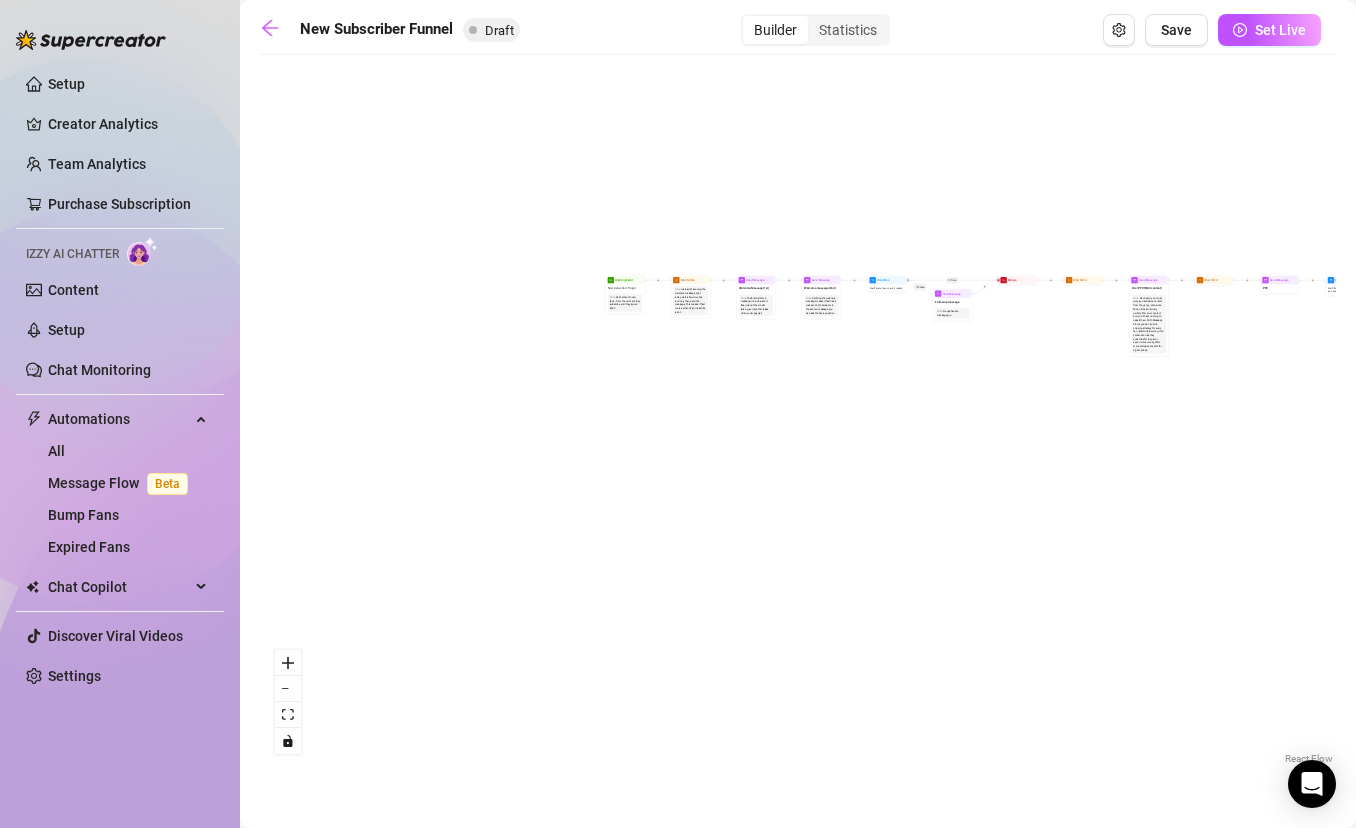 click on "If True If True If True If False If False If False If True If False Merge Merge Merge Send Message Regular set Send Message Exclusive set Condition Spent  above  $ 100 Note:     Send 2 different sets for spenders and low-spenders Wait for  1d  Send Message PPV Wait for  2d  Send Message PPV Wait for  1d  Send Message PPV Wait for  1d  Send Message PPV Wait for  1d  Send Message PPV Send Message Follow up Note: Create FOMO by saying you're about to delete the last PPV you sent Condition Wait  4  hours, then check if purchased last message Wait for  1d  Send Message PPV (part 2) Note: Split the message into 2 messages to make it look more authentic Send Message Follow up message Note: Nudge fans to message you Condition Wait  1  hours, then check if replied Send Message Discounted offer to anyone who didn't buy Note: Send the set for discounted price, "only for the next few hours" Condition Wait  12  hours, then check if purchased last message Starting Event New Subscriber Trigger Note: Wait for  4m Note: Note:" at bounding box center [798, 417] 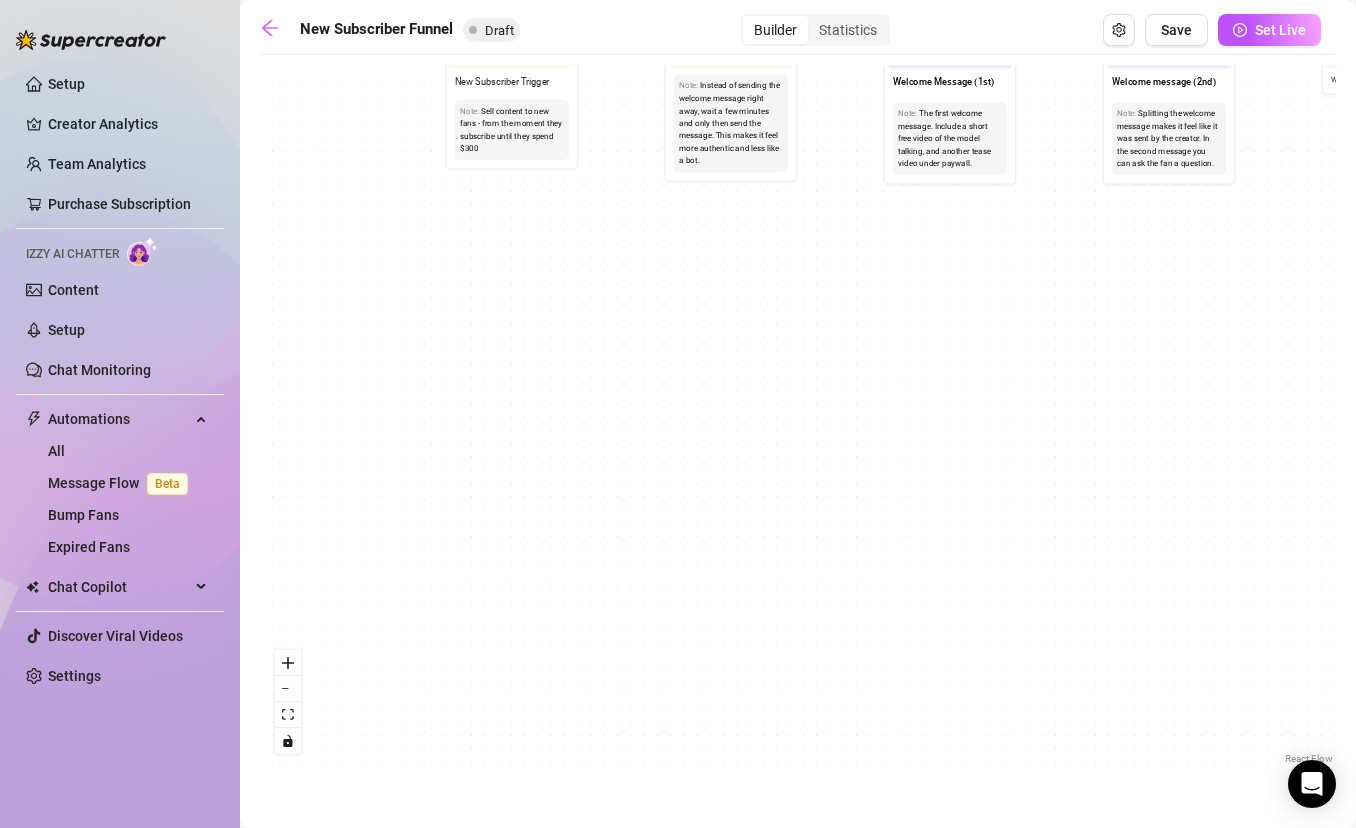 click on "If True If True If True If False If False If False If True If False Merge Merge Merge Send Message Regular set Send Message Exclusive set Condition Spent  above  $ 100 Note:     Send 2 different sets for spenders and low-spenders Wait for  1d  Send Message PPV Wait for  2d  Send Message PPV Wait for  1d  Send Message PPV Wait for  1d  Send Message PPV Wait for  1d  Send Message PPV Send Message Follow up Note: Create FOMO by saying you're about to delete the last PPV you sent Condition Wait  4  hours, then check if purchased last message Wait for  1d  Send Message PPV (part 2) Note: Split the message into 2 messages to make it look more authentic Send Message Follow up message Note: Nudge fans to message you Condition Wait  1  hours, then check if replied Send Message Discounted offer to anyone who didn't buy Note: Send the set for discounted price, "only for the next few hours" Condition Wait  12  hours, then check if purchased last message Starting Event New Subscriber Trigger Note: Wait for  4m Note: Note:" at bounding box center (798, 417) 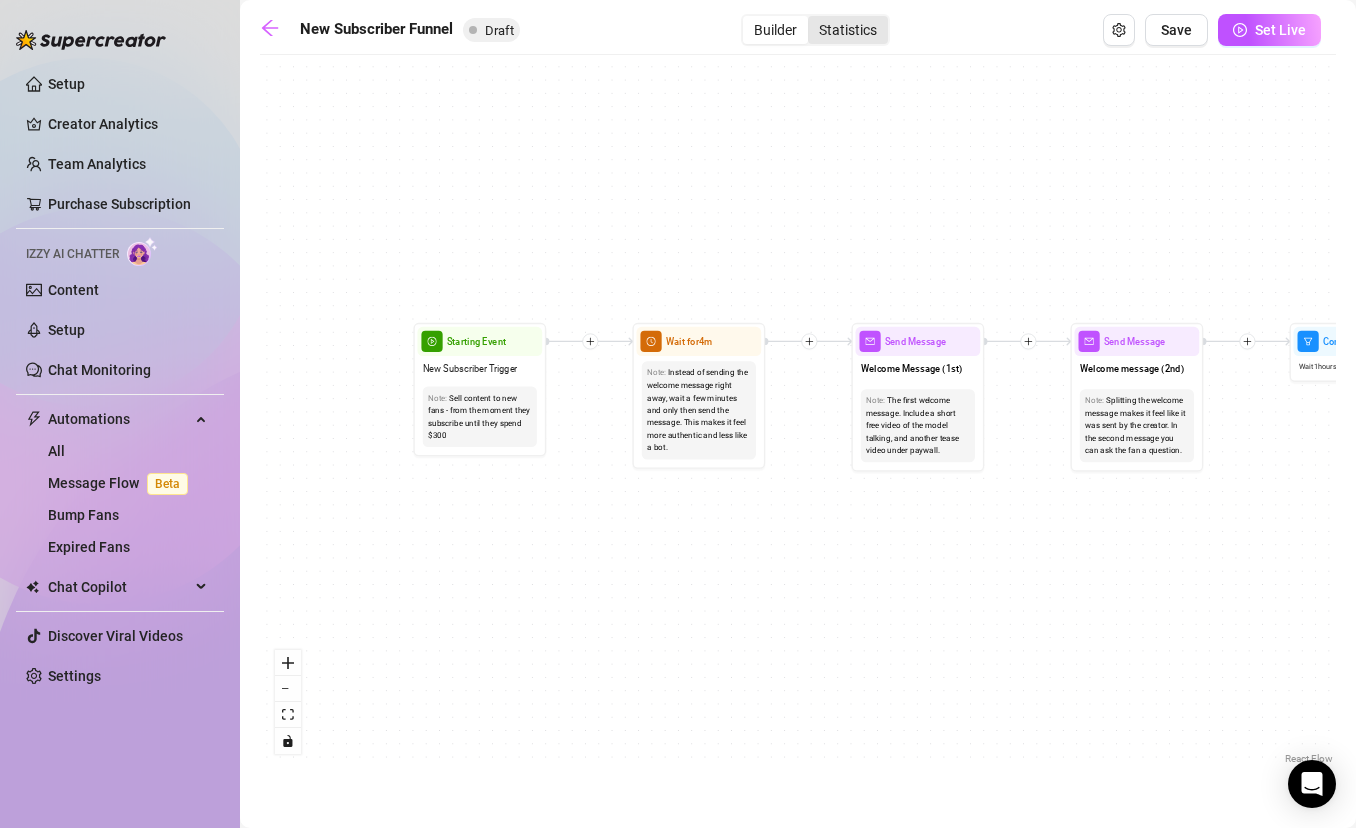 click on "Statistics" at bounding box center (848, 30) 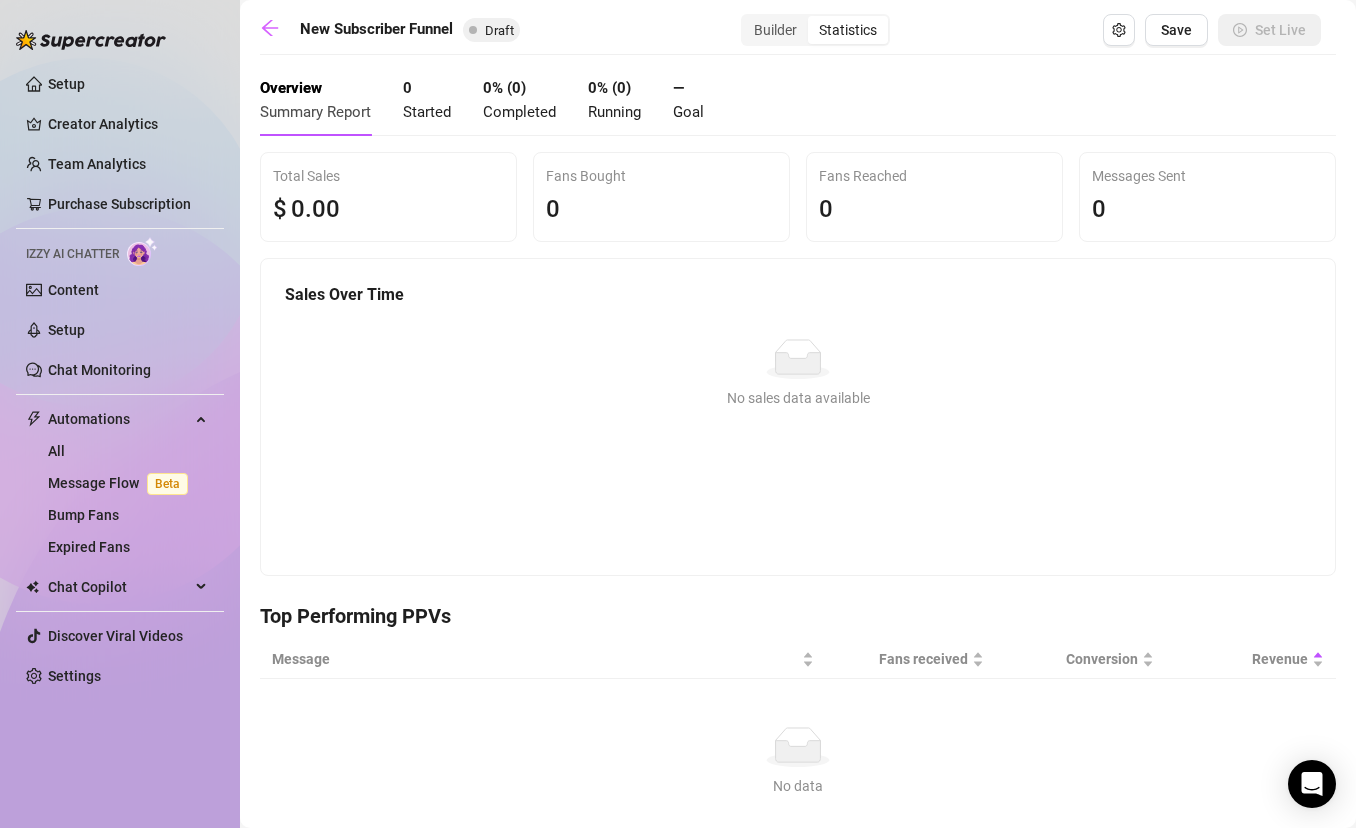 click on "0 Started" at bounding box center [427, 100] 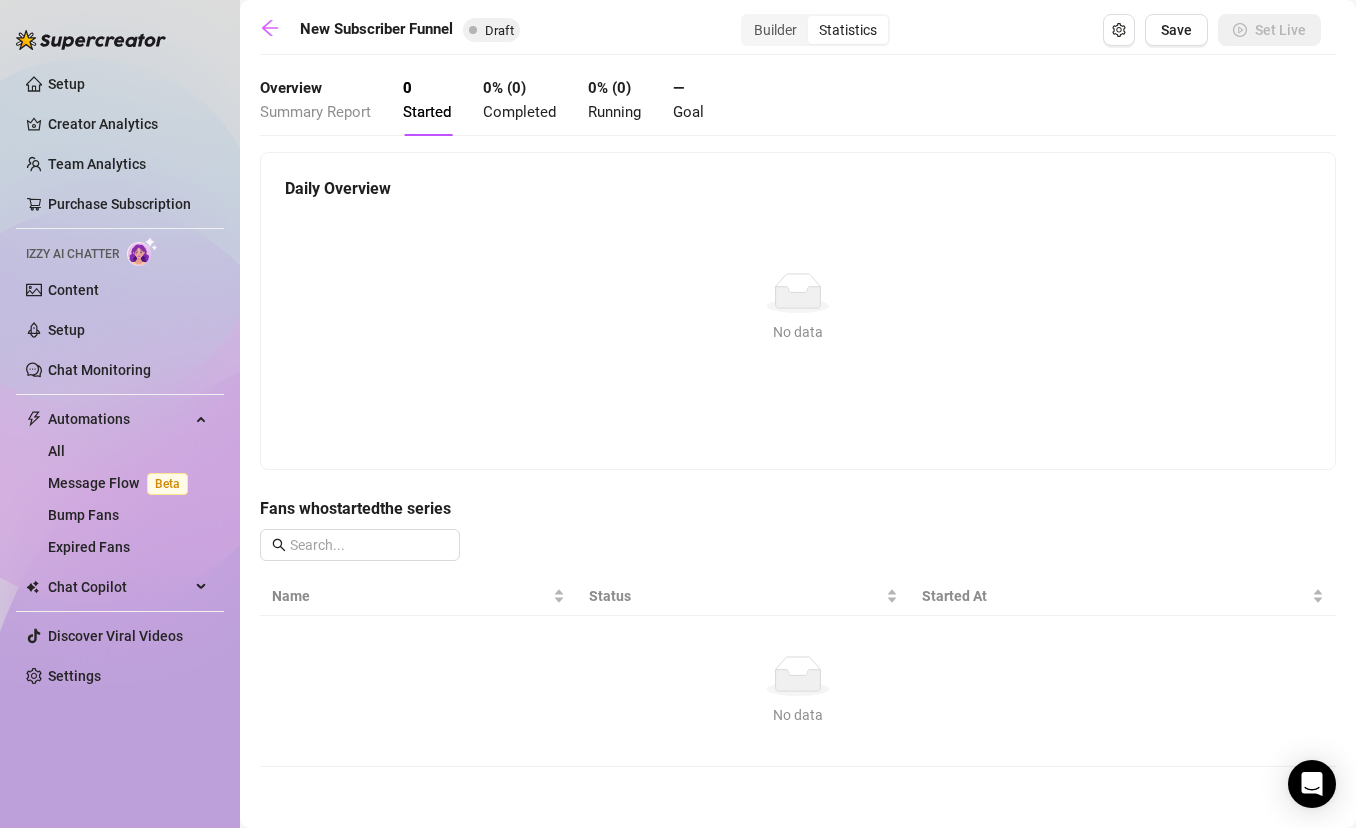 click on "0 % ( 0 ) Completed" at bounding box center [519, 100] 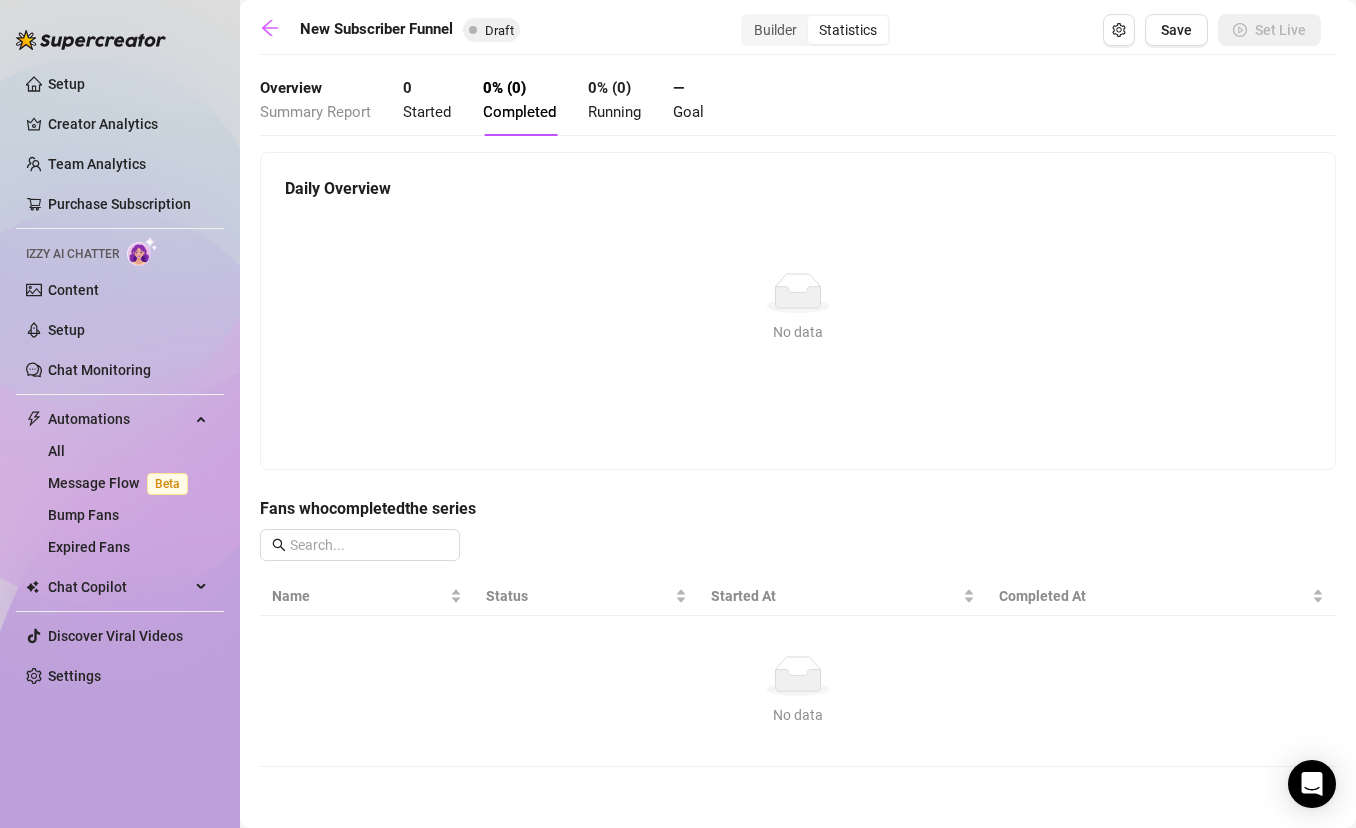 click on "0 % ( 0 )" at bounding box center (609, 88) 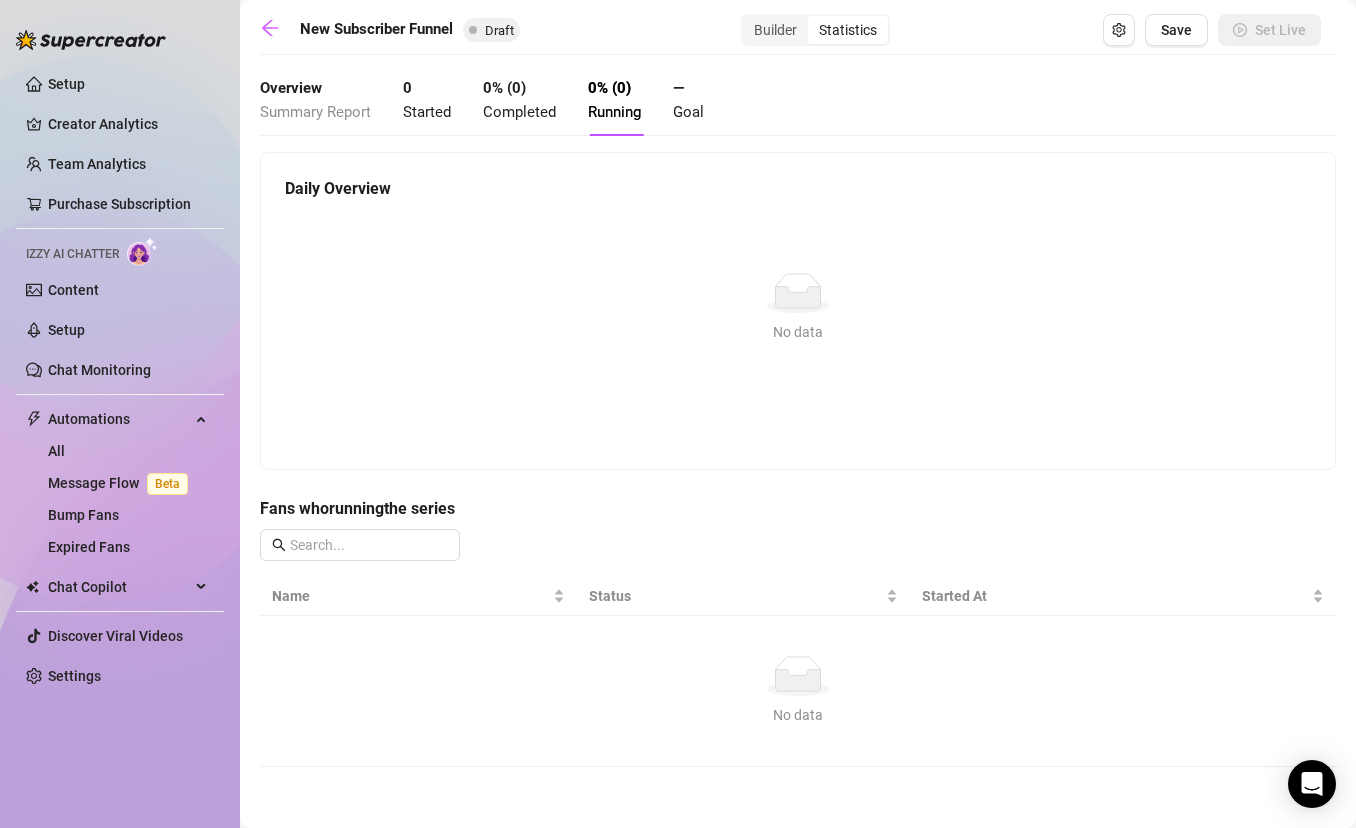 click on "Overview Summary Report" at bounding box center [315, 100] 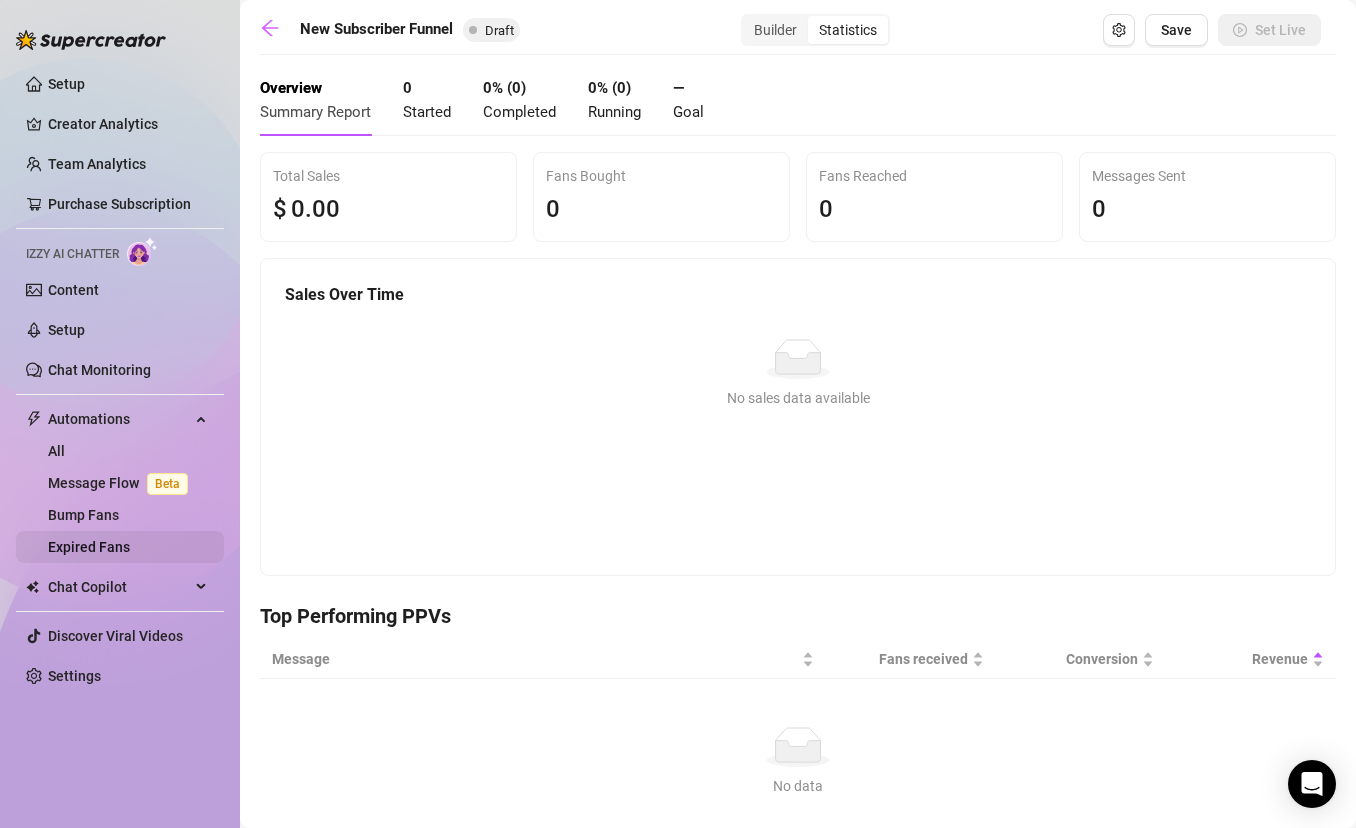 click on "Expired Fans" at bounding box center [89, 547] 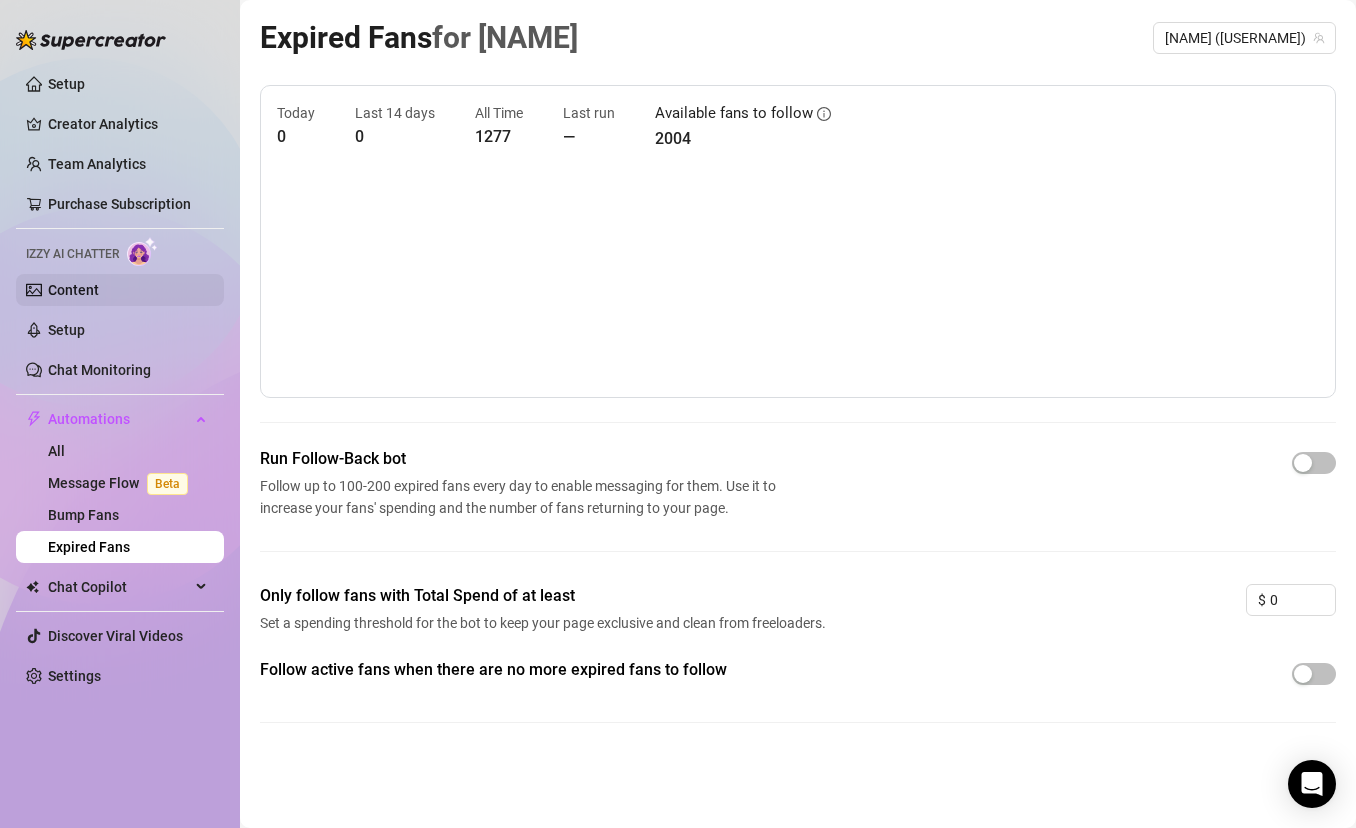 click on "Content" at bounding box center (73, 290) 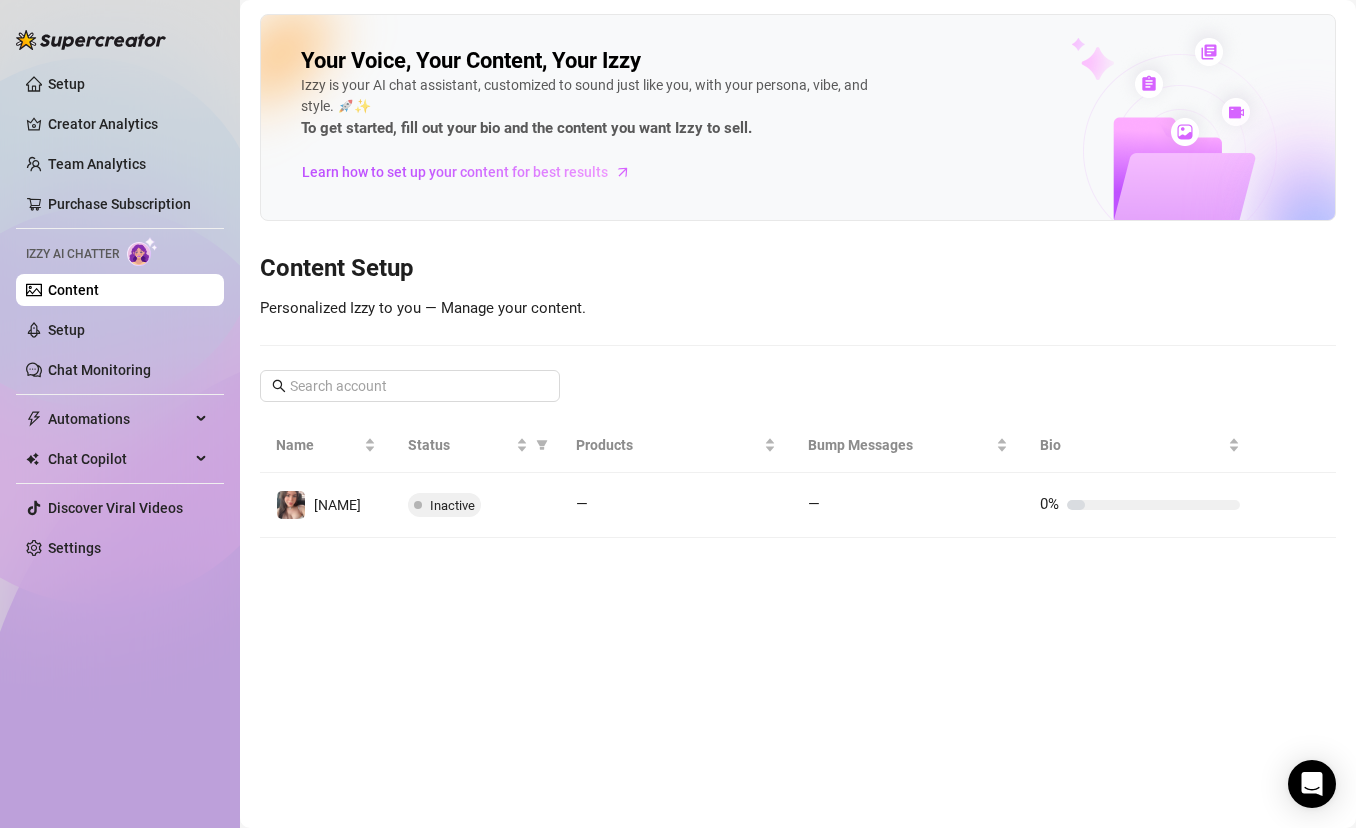 click on "Setup Creator Analytics   Team Analytics Purchase Subscription Izzy AI Chatter Content Setup Chat Monitoring Automations All Message Flow Beta Bump Fans Expired Fans Chat Copilot Discover Viral Videos Settings" at bounding box center [120, 316] 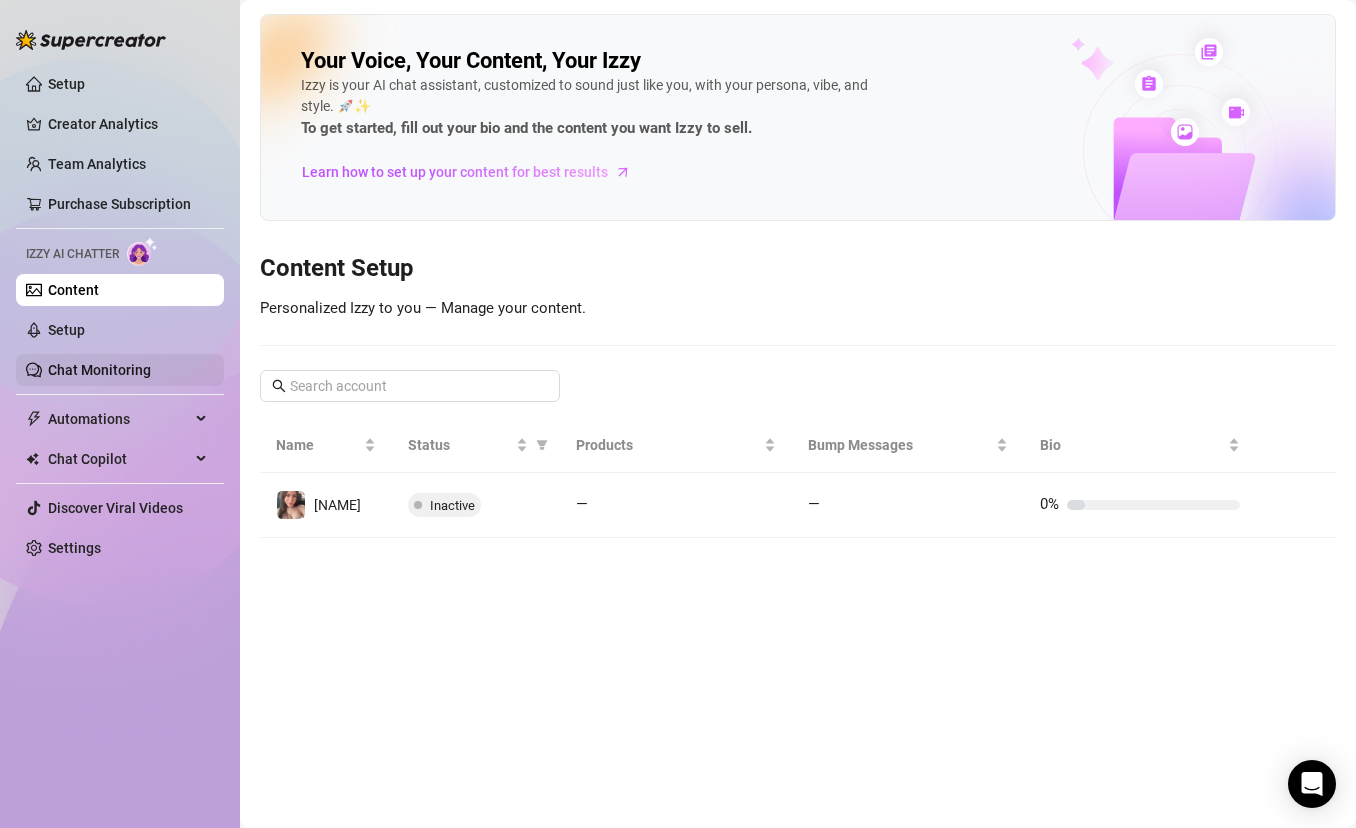 click on "Chat Monitoring" at bounding box center (99, 370) 